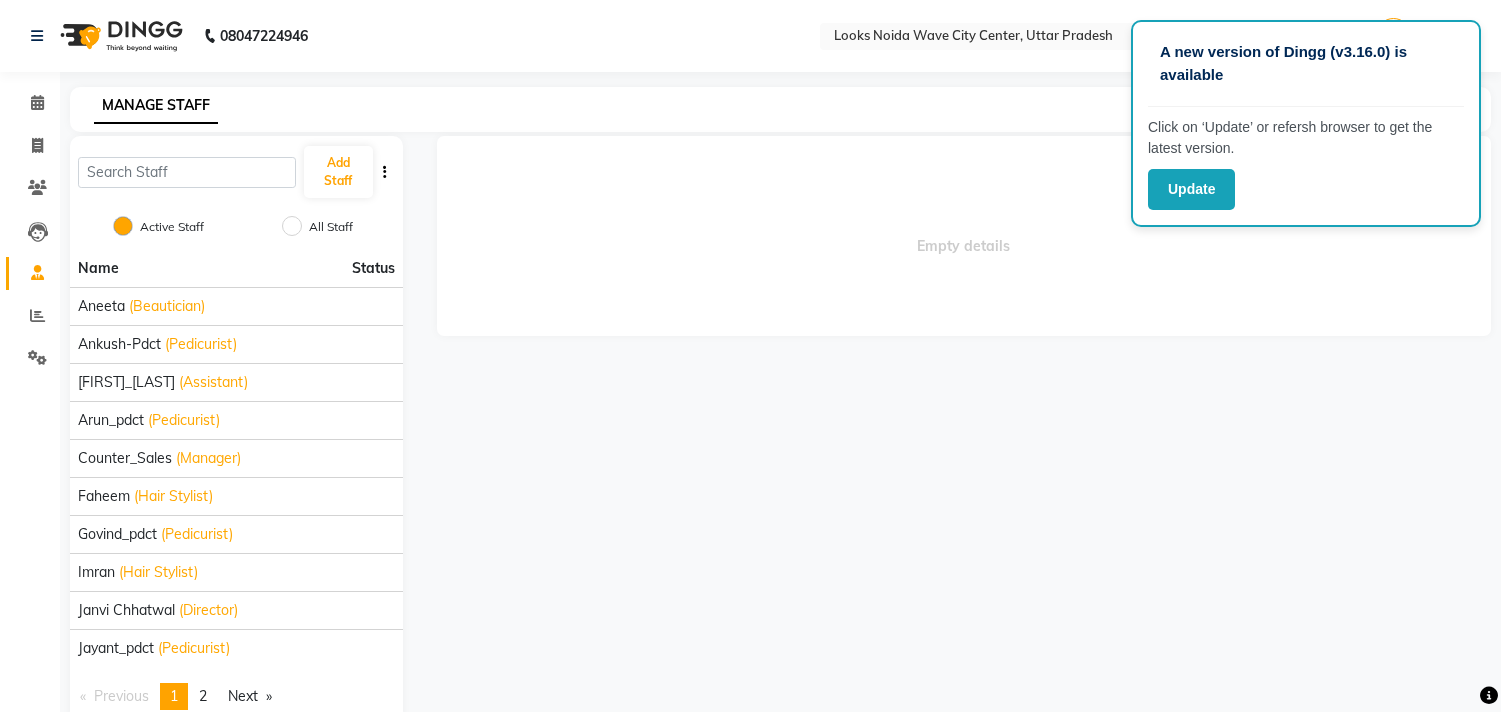 scroll, scrollTop: 0, scrollLeft: 0, axis: both 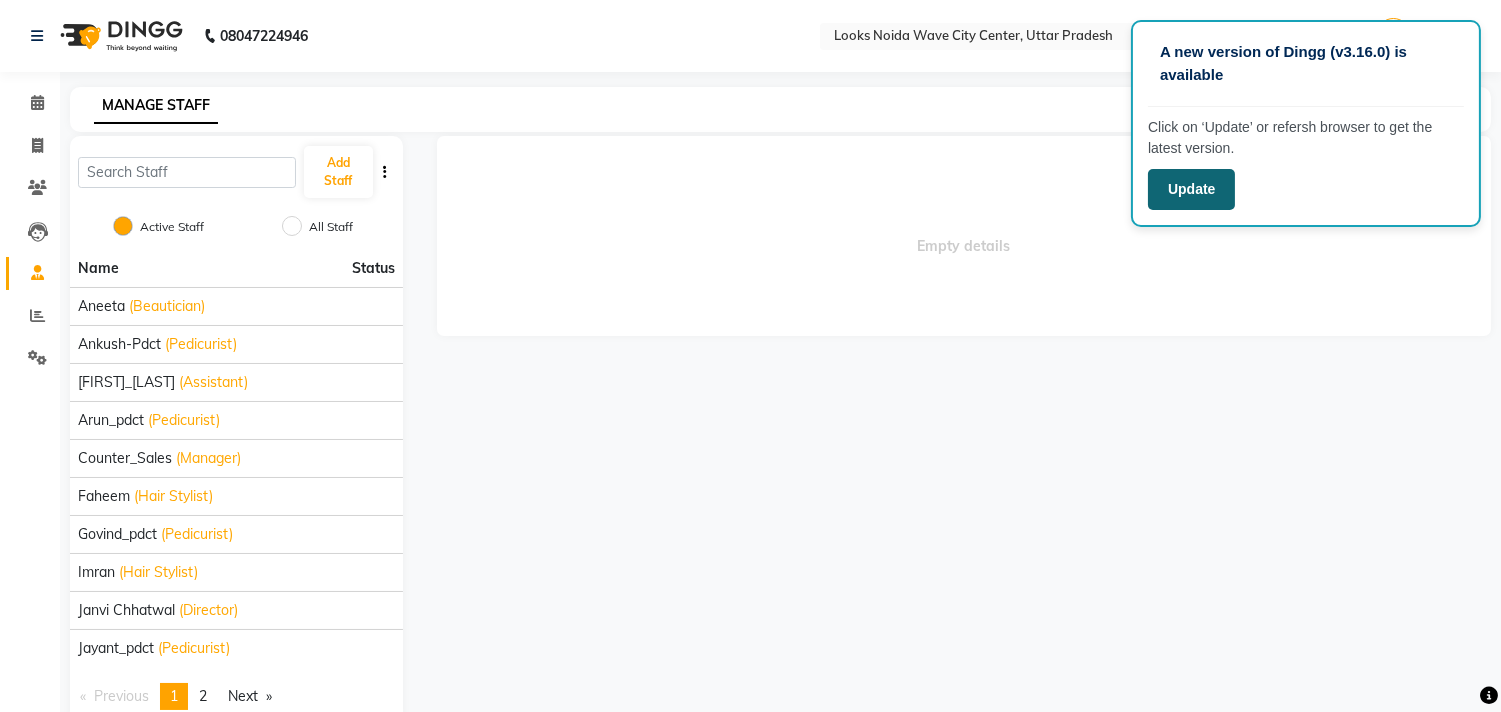 click on "Update" 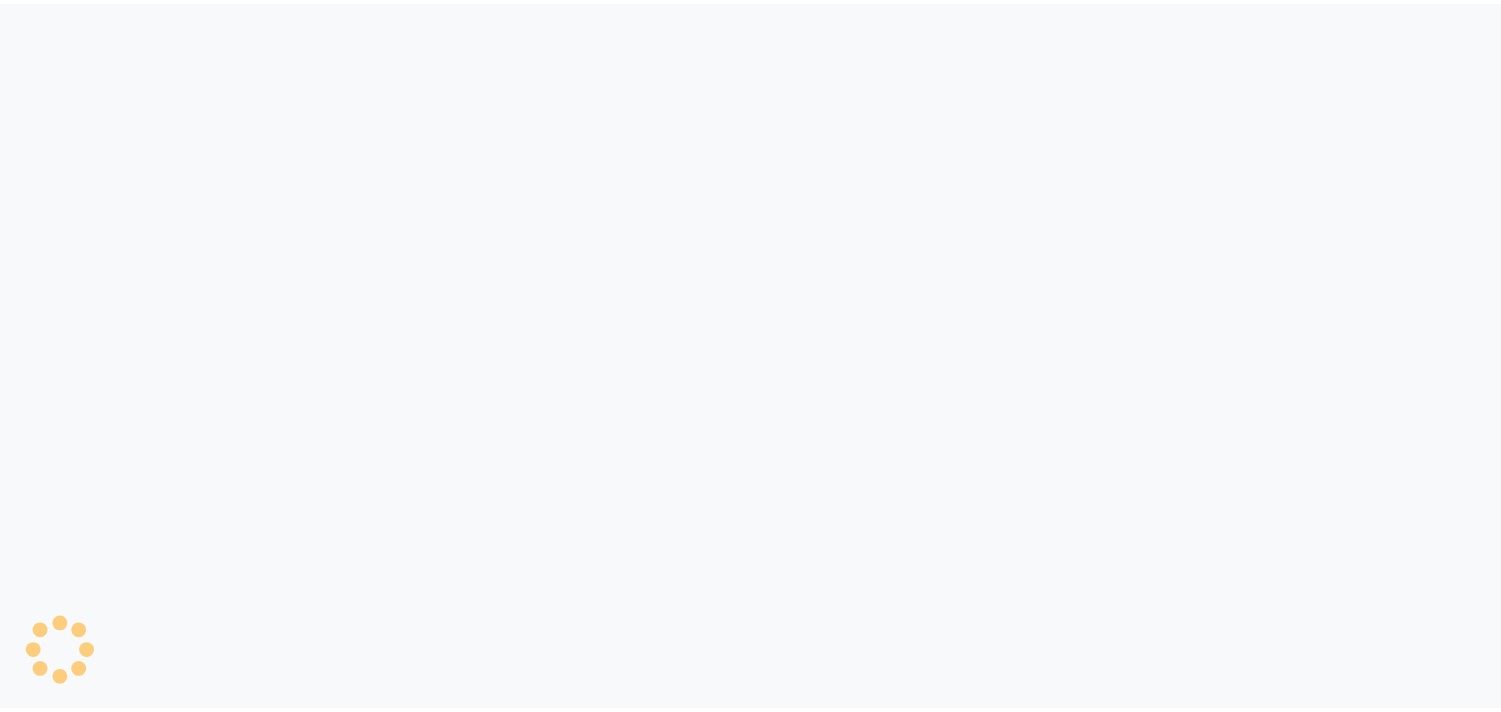 scroll, scrollTop: 0, scrollLeft: 0, axis: both 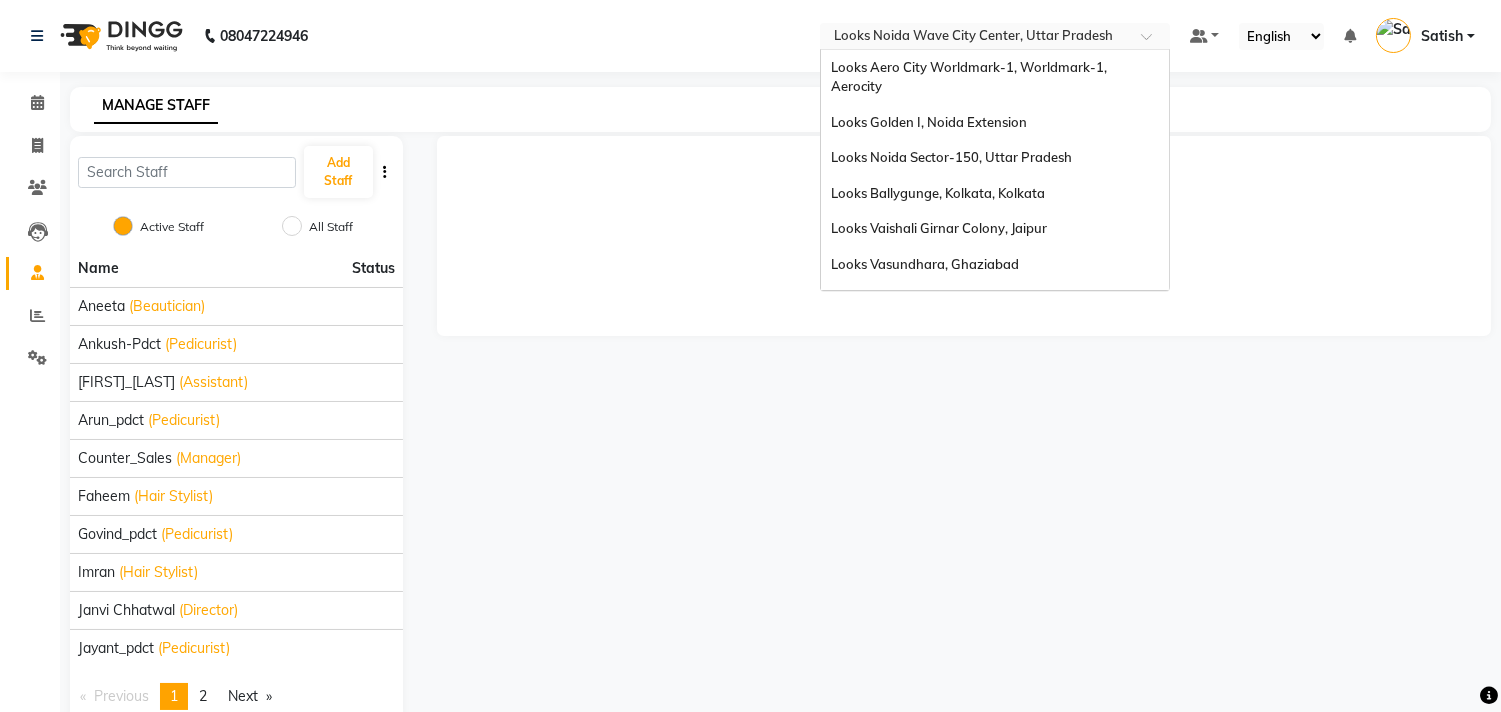 click at bounding box center [975, 38] 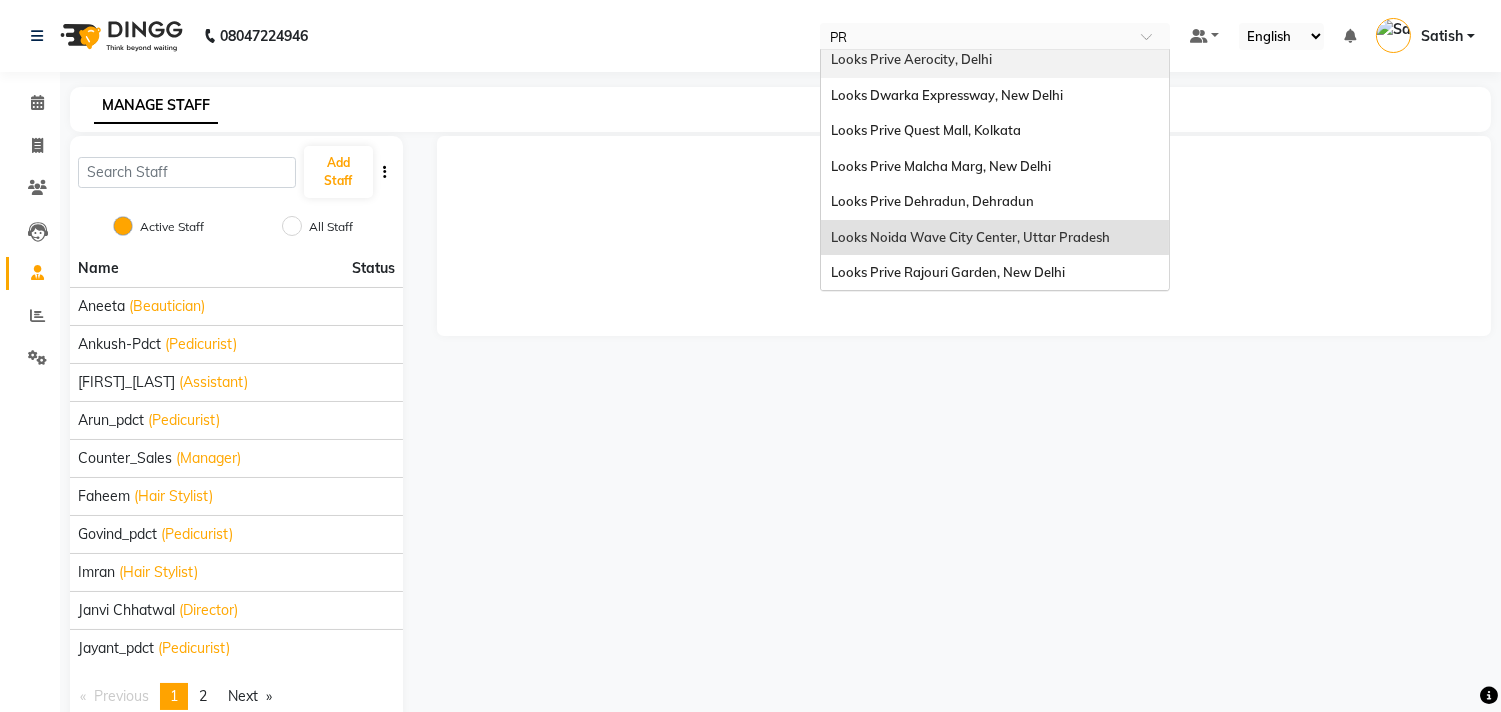 type on "PRI" 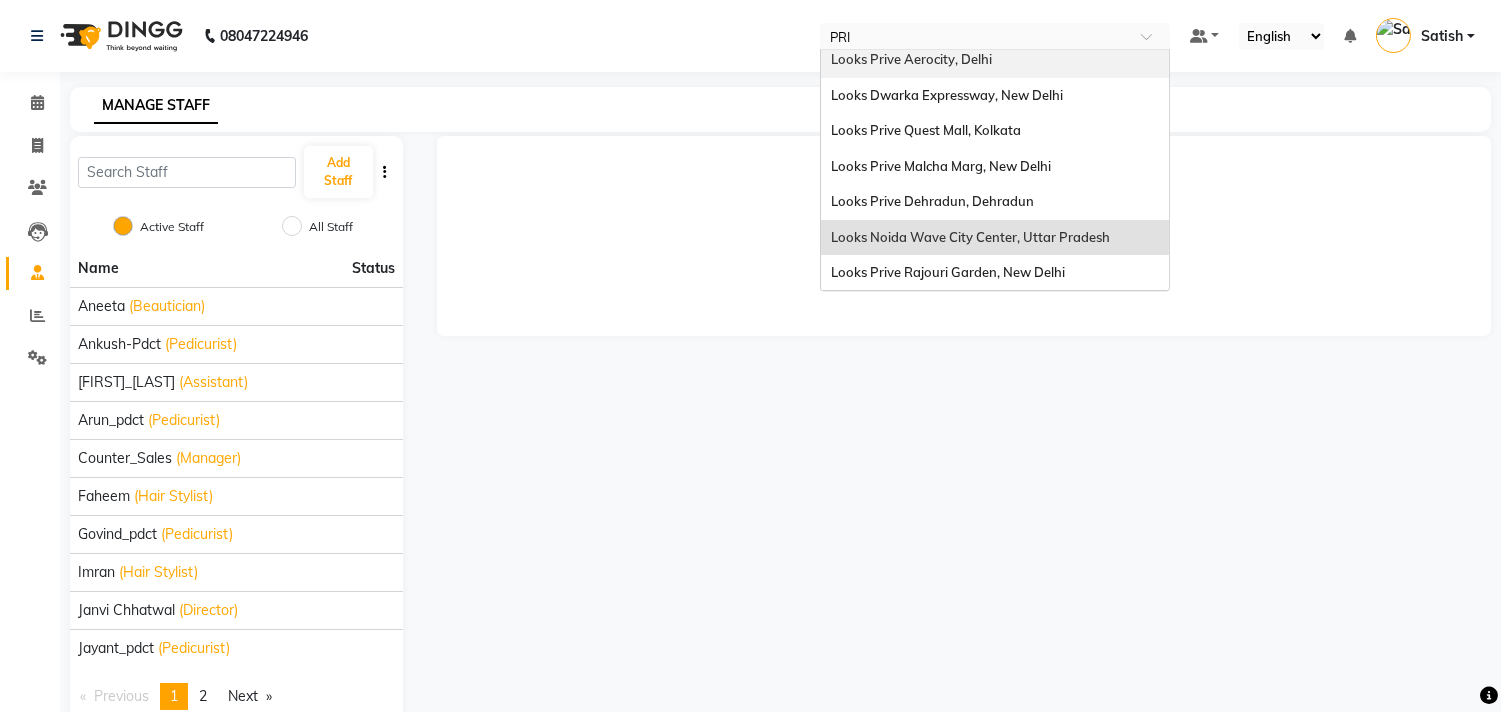 scroll, scrollTop: 7, scrollLeft: 0, axis: vertical 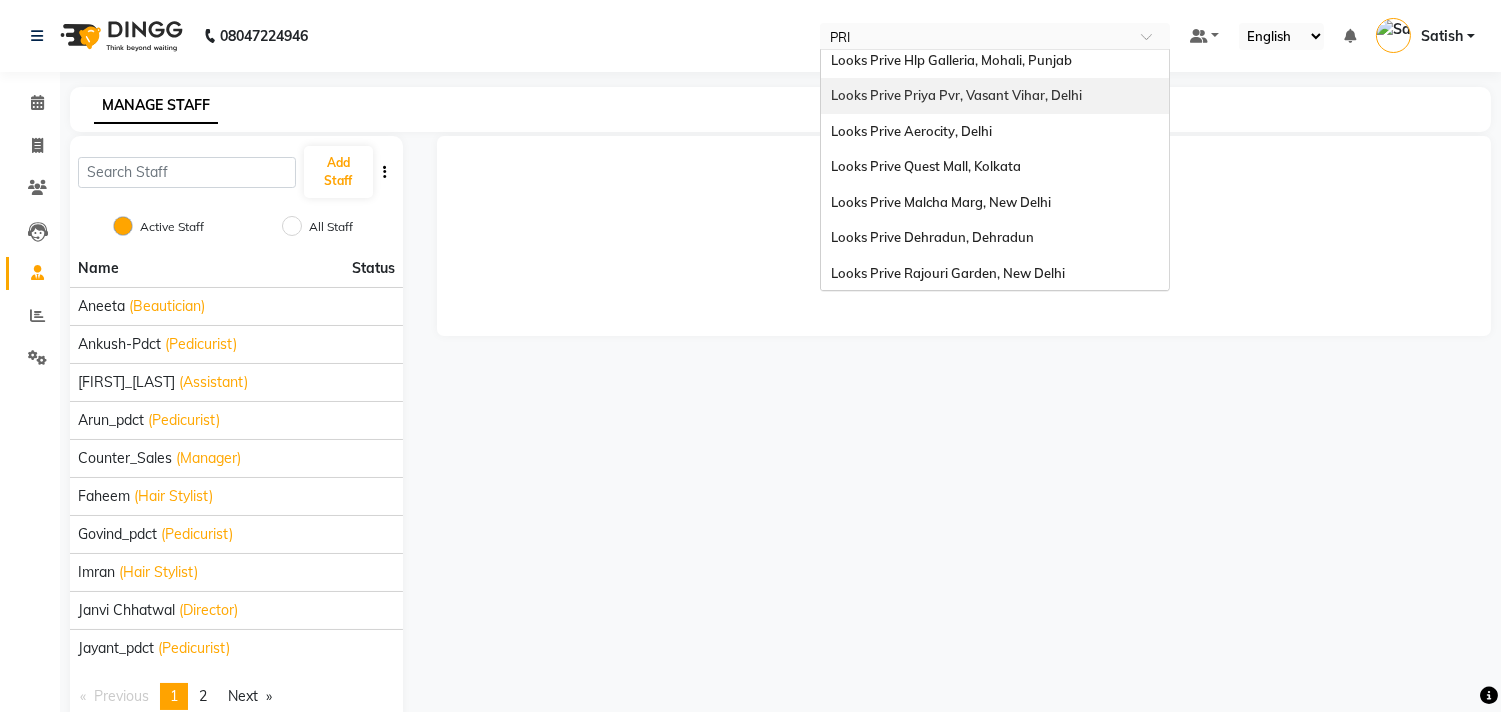click on "Looks Prive Priya Pvr, Vasant Vihar, Delhi" at bounding box center (956, 95) 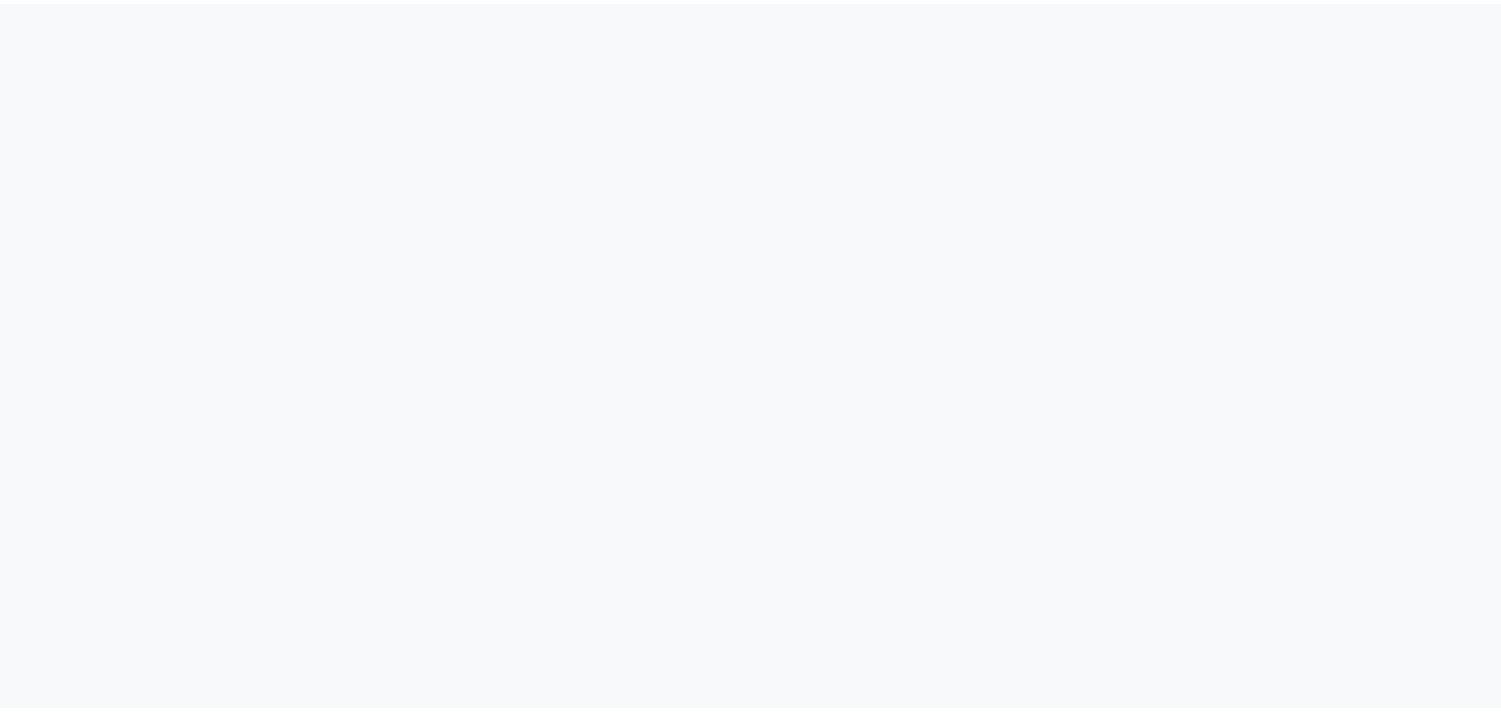 scroll, scrollTop: 0, scrollLeft: 0, axis: both 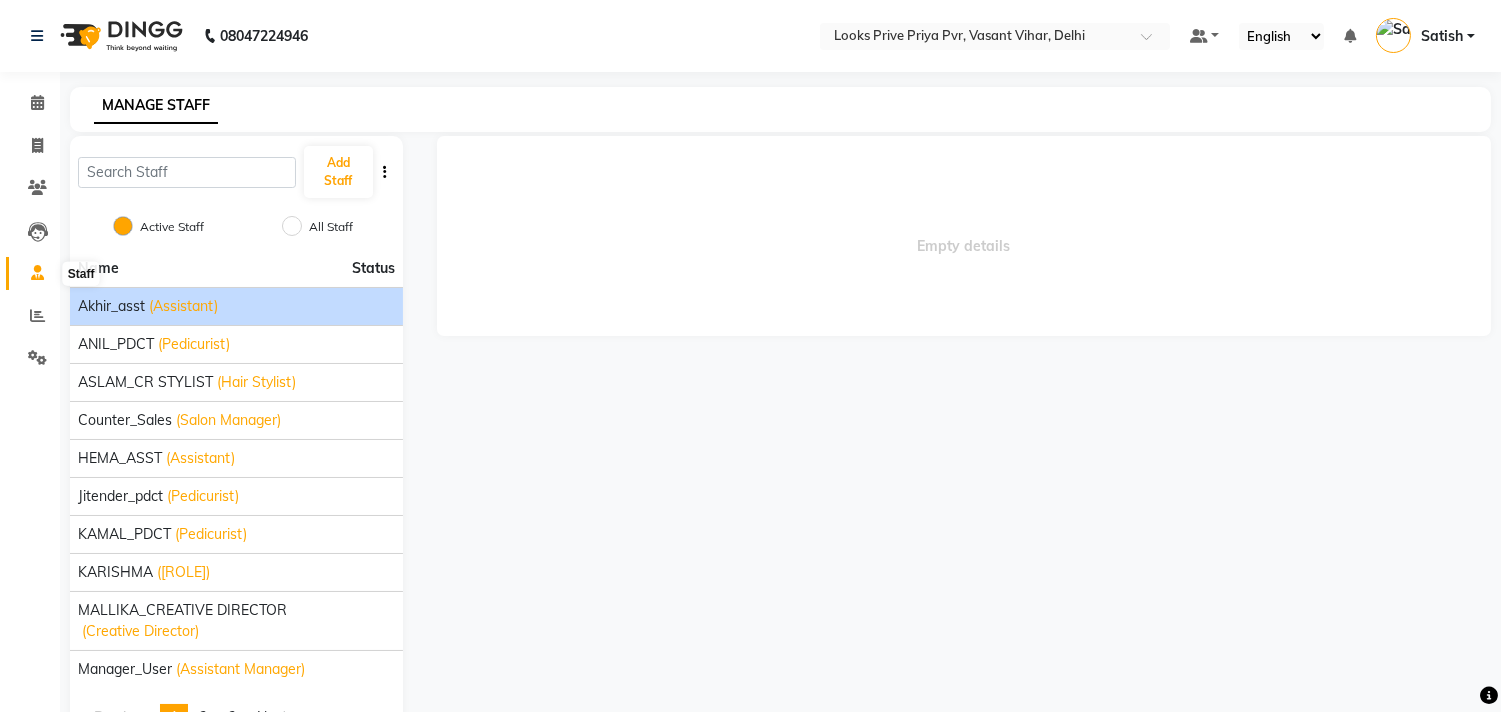 click 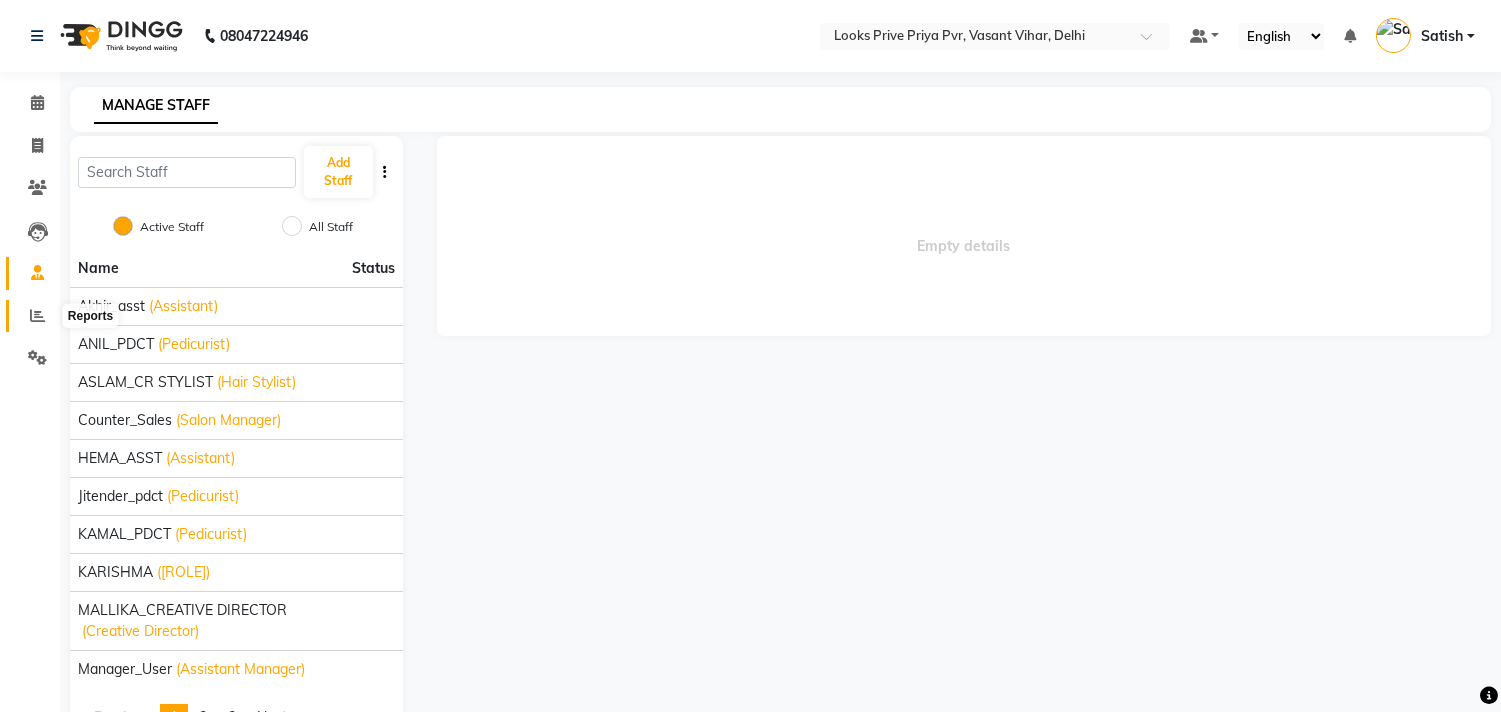 click 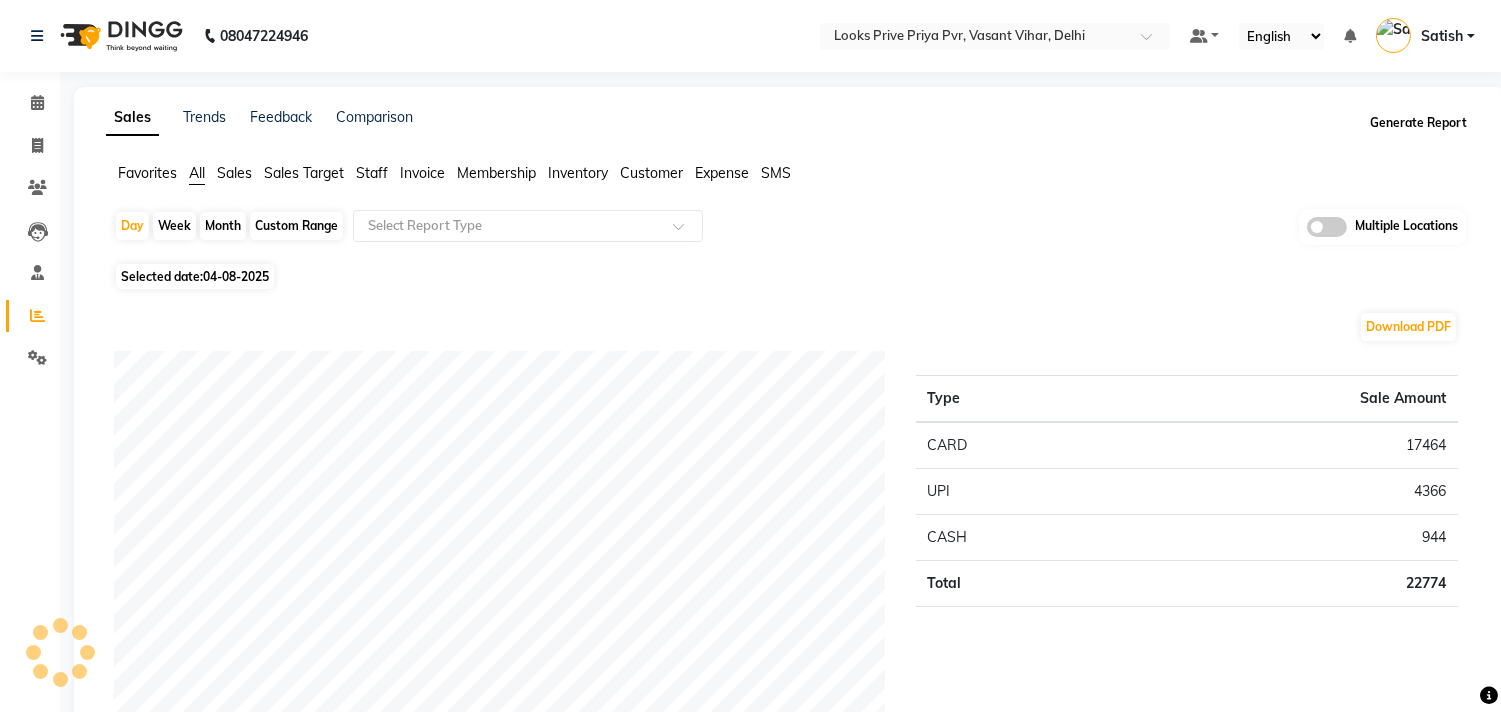 click on "Generate Report" 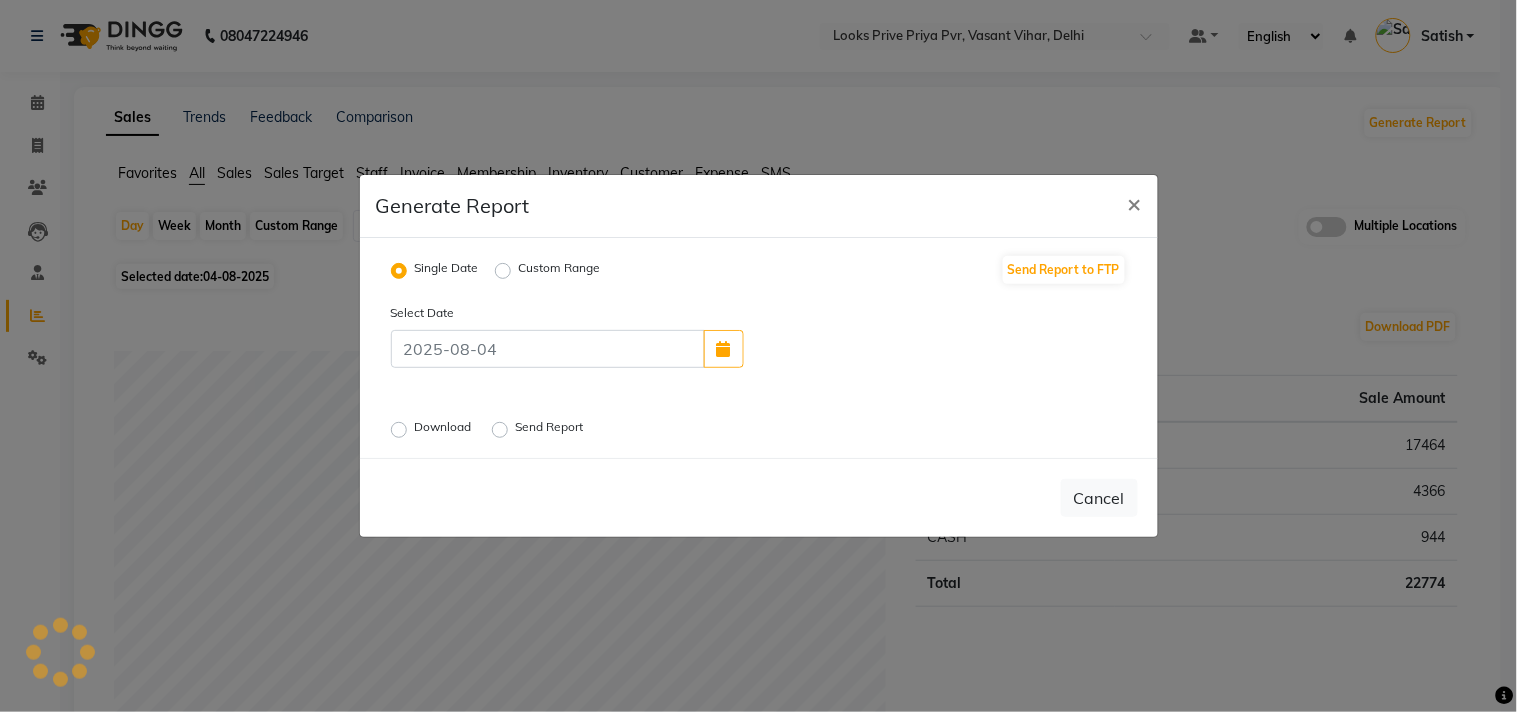 click on "Custom Range" 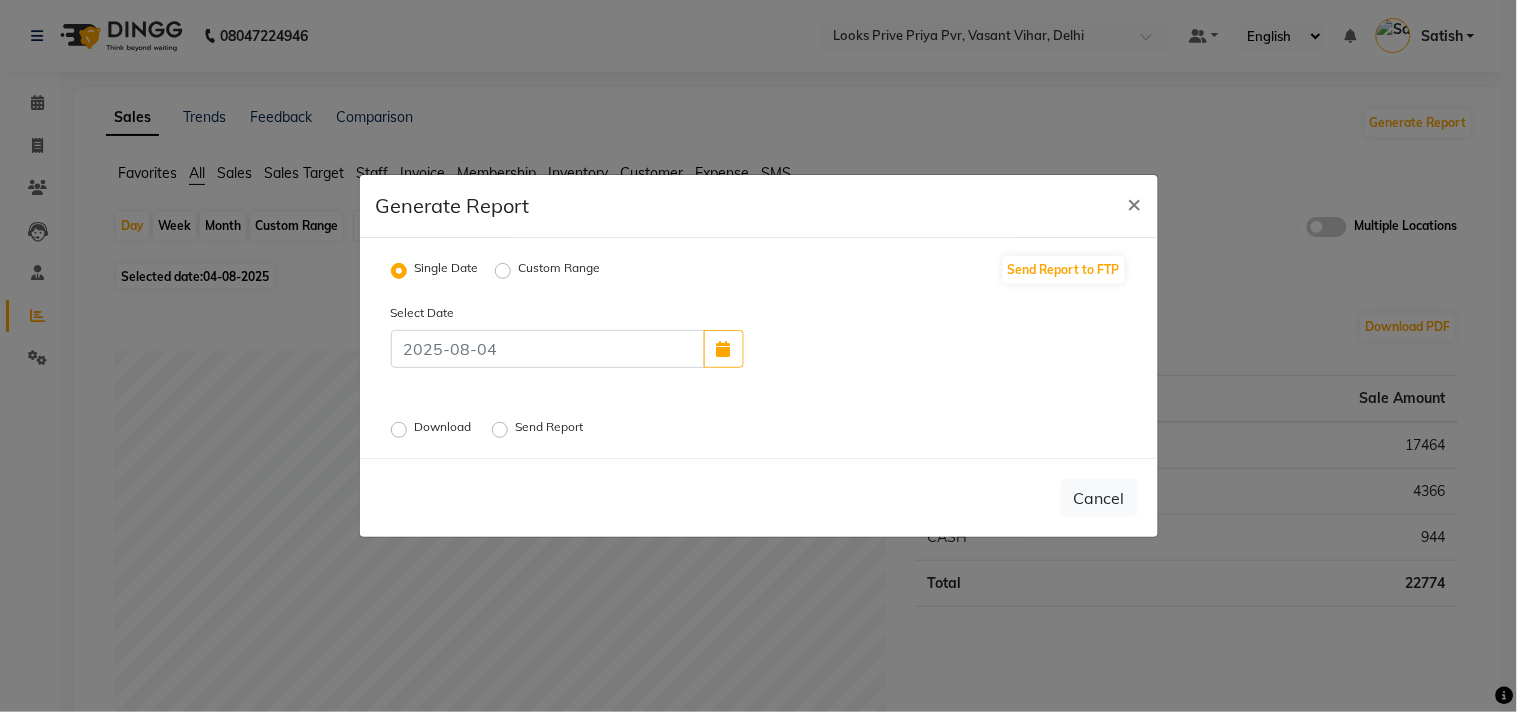 click on "Custom Range" 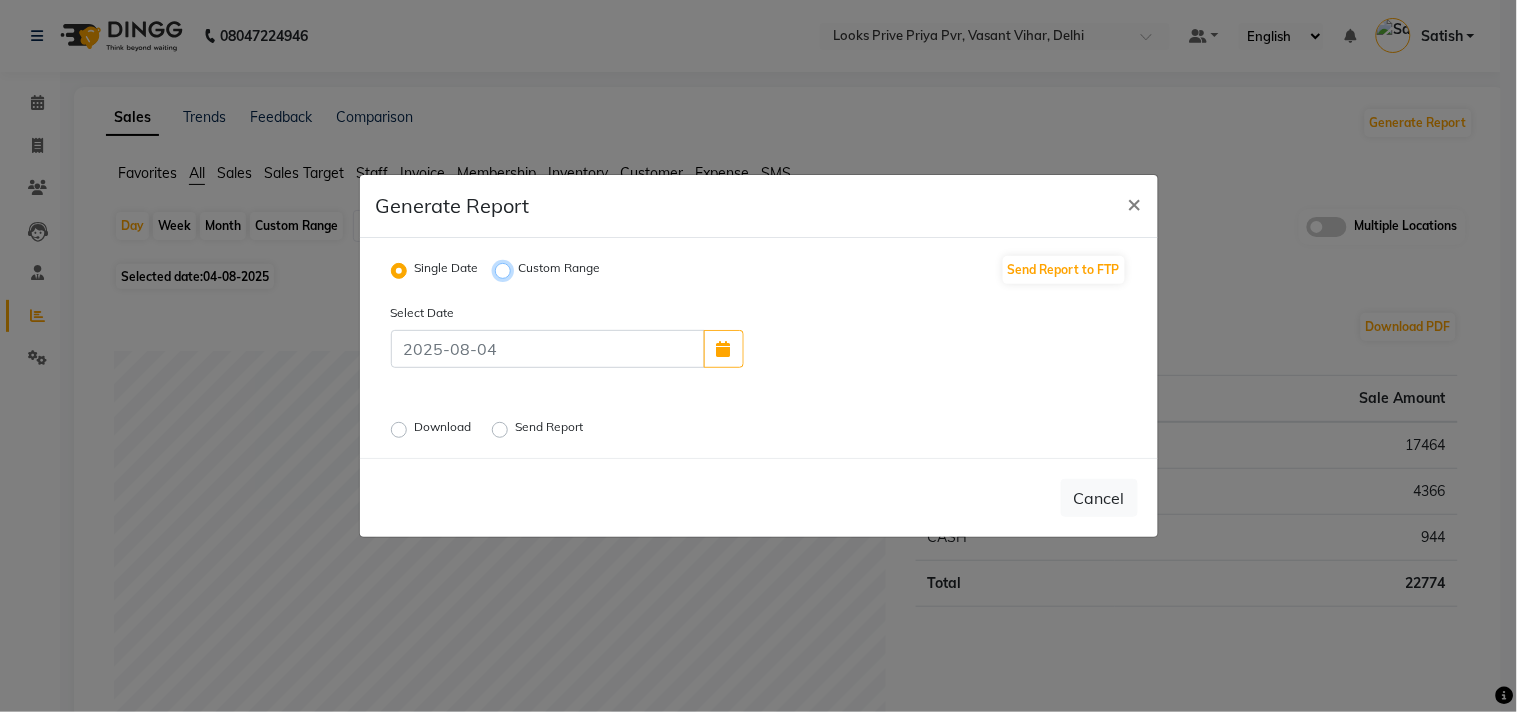 click on "Custom Range" at bounding box center (506, 271) 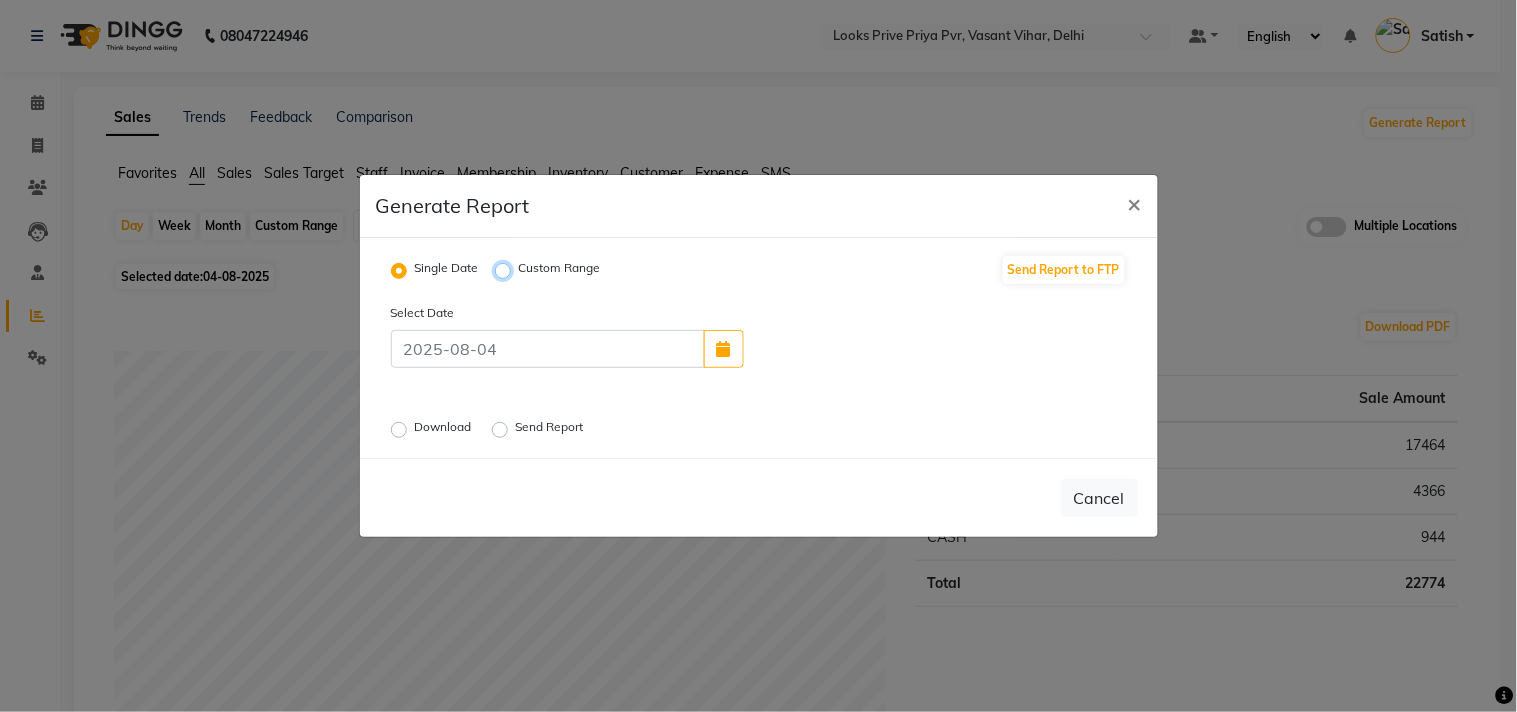 radio on "true" 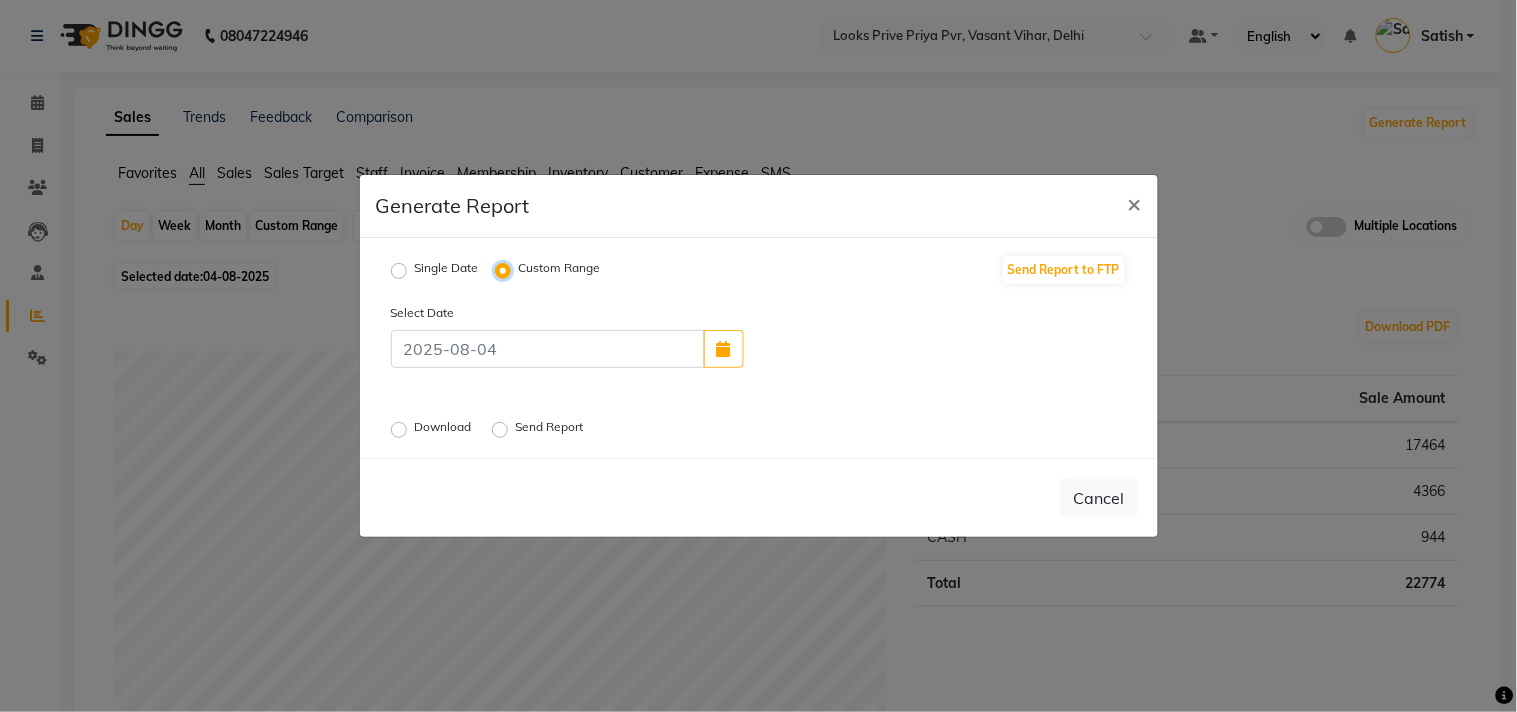 select on "8" 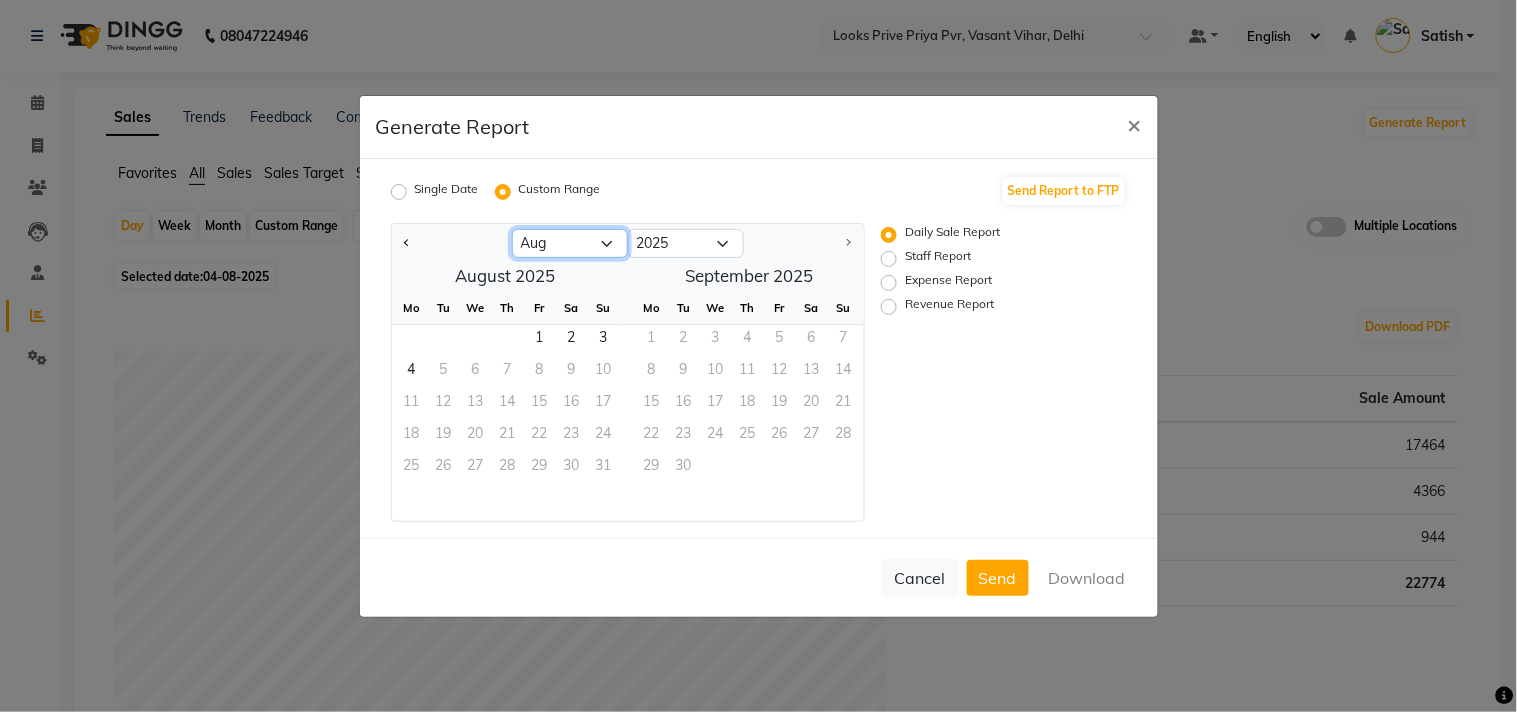 click on "Jan Feb Mar Apr May Jun Jul Aug" 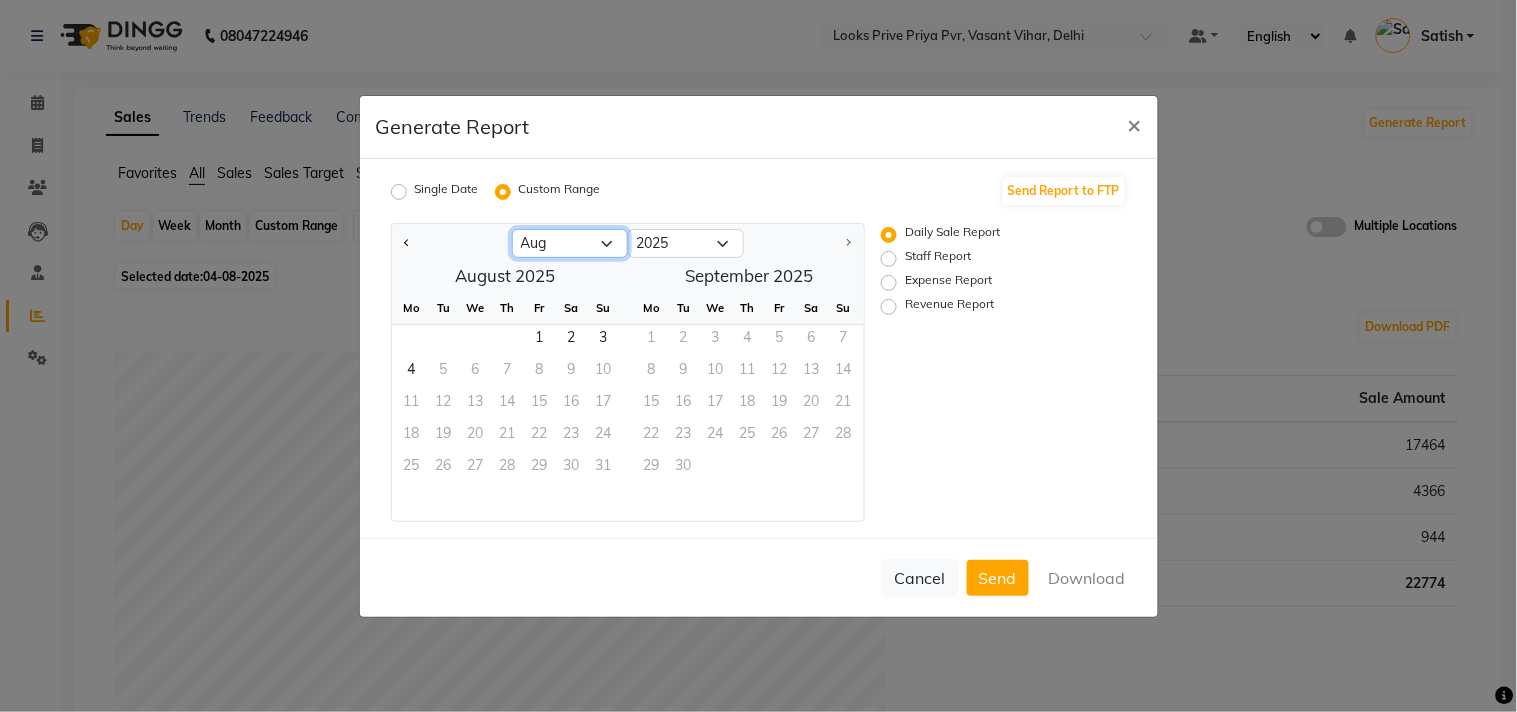 select on "7" 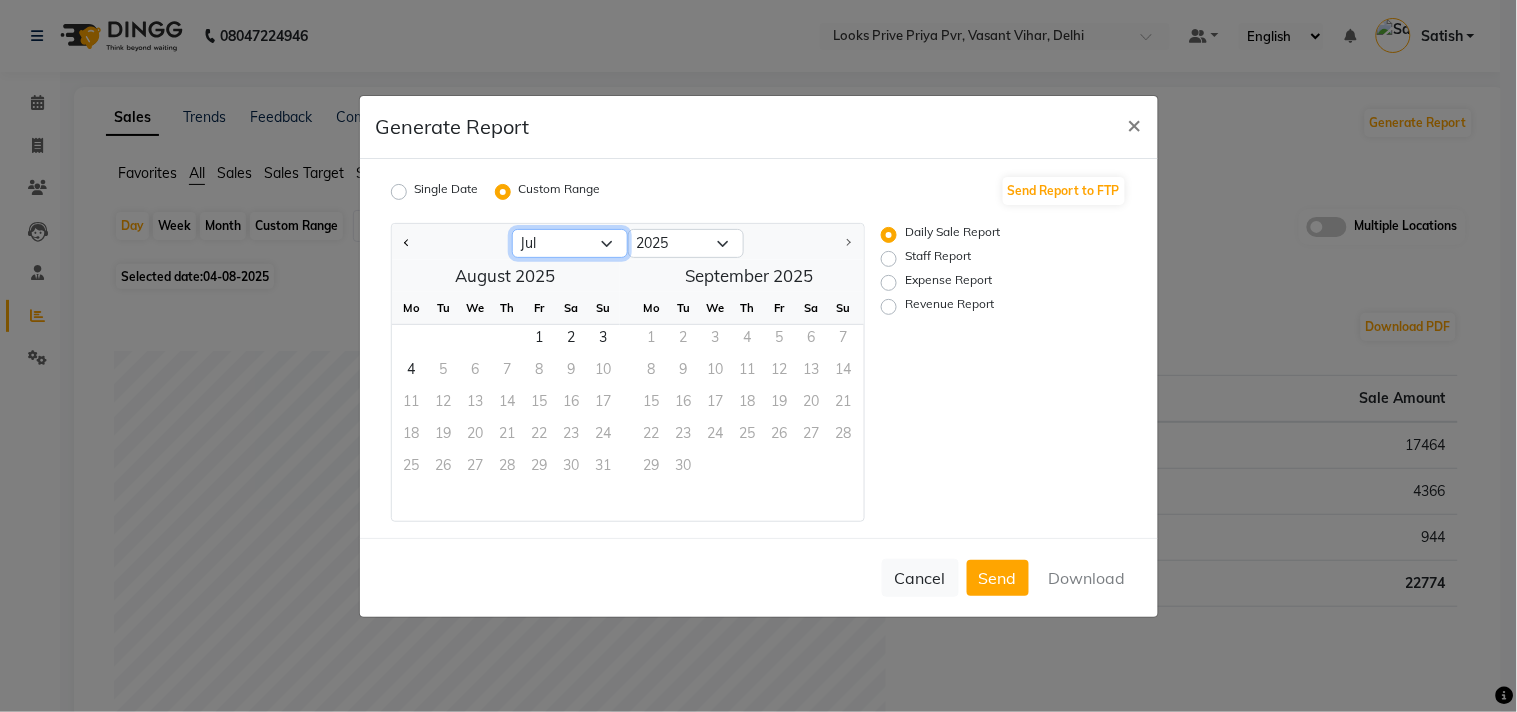 click on "Jan Feb Mar Apr May Jun Jul Aug" 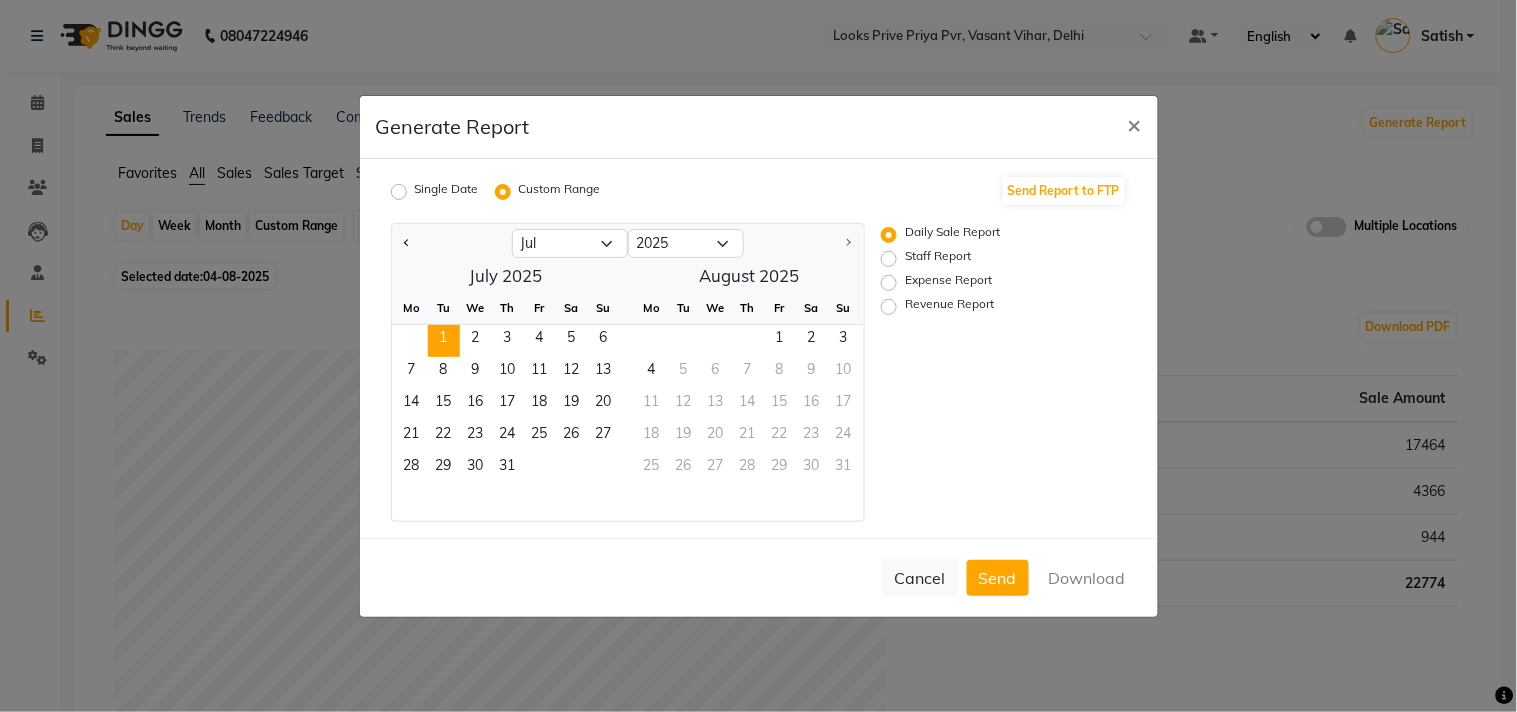 click on "1" 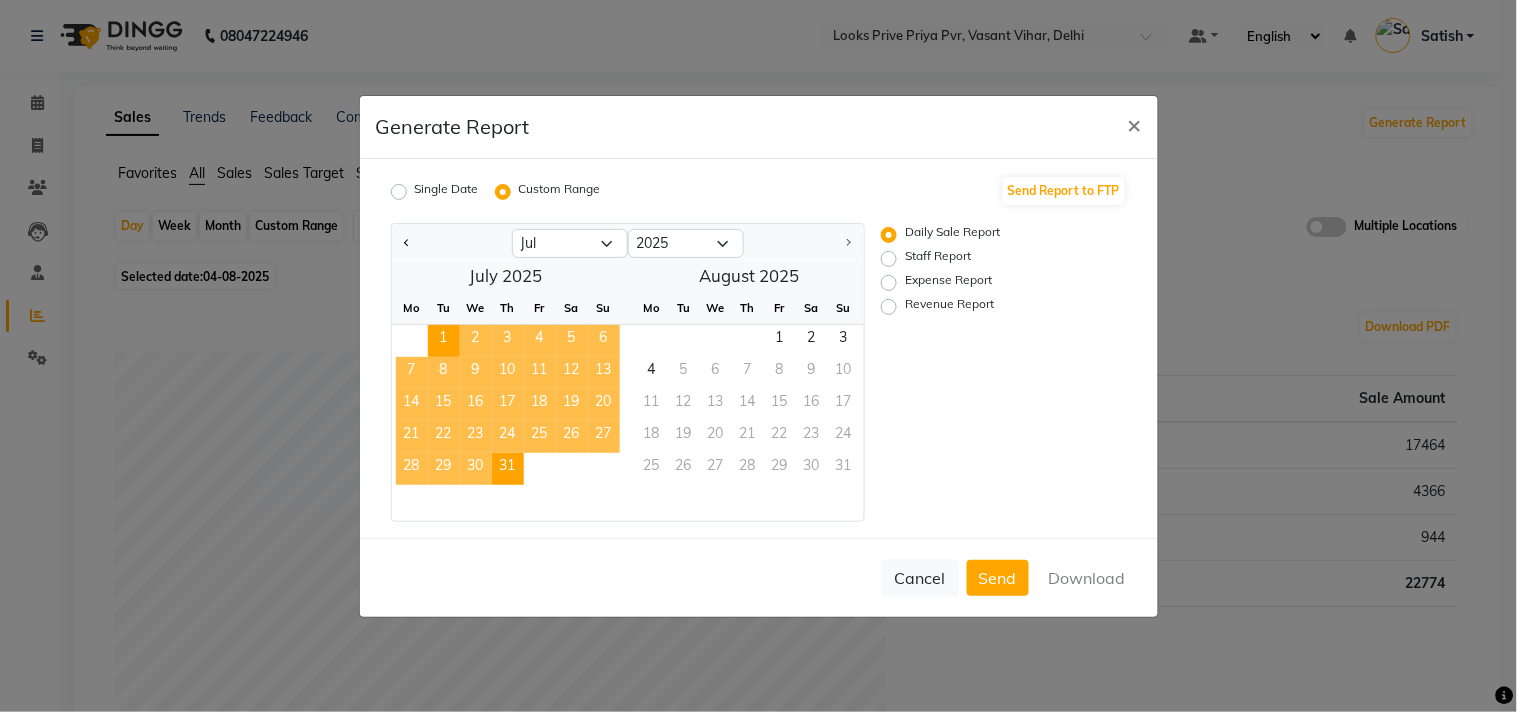 click on "31" 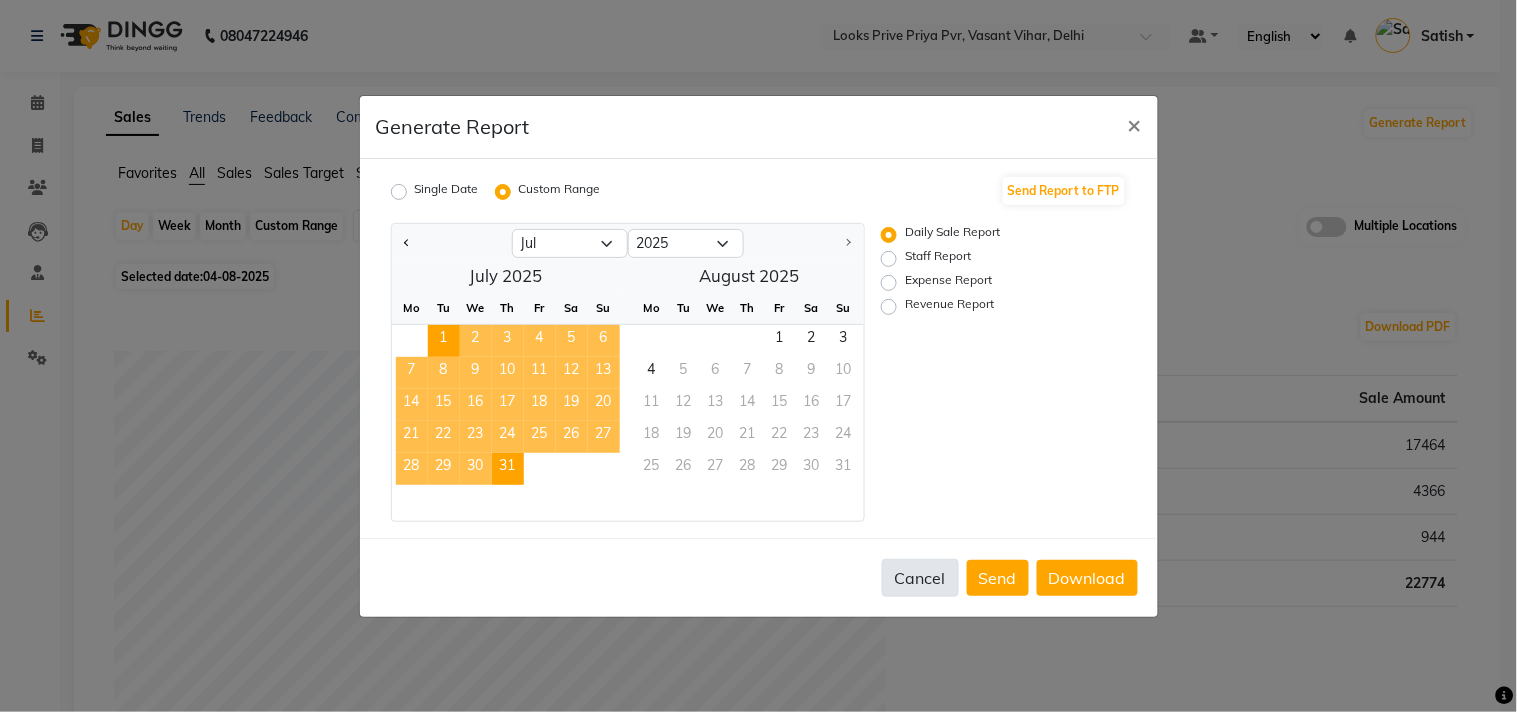 click on "Cancel" 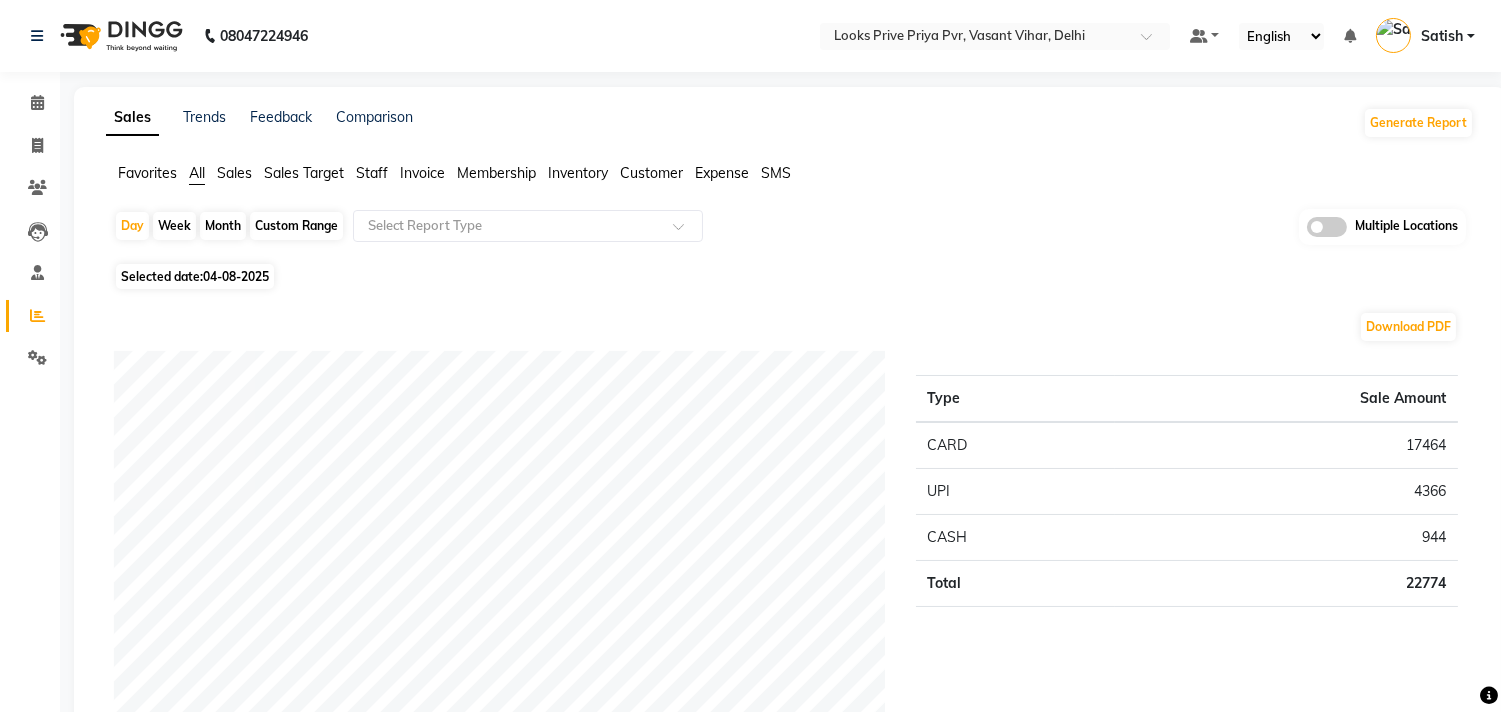 click on "Month" 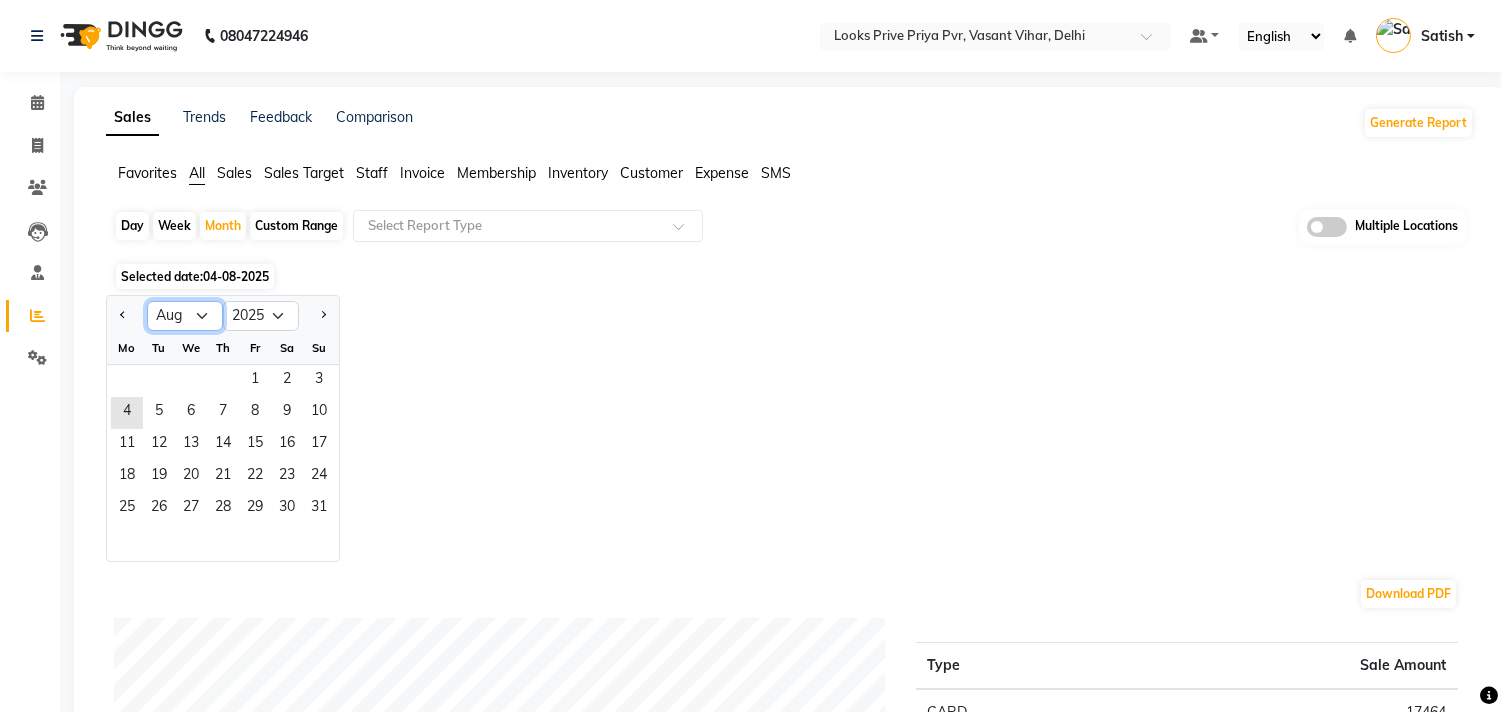 click on "Jan Feb Mar Apr May Jun Jul Aug Sep Oct Nov Dec" 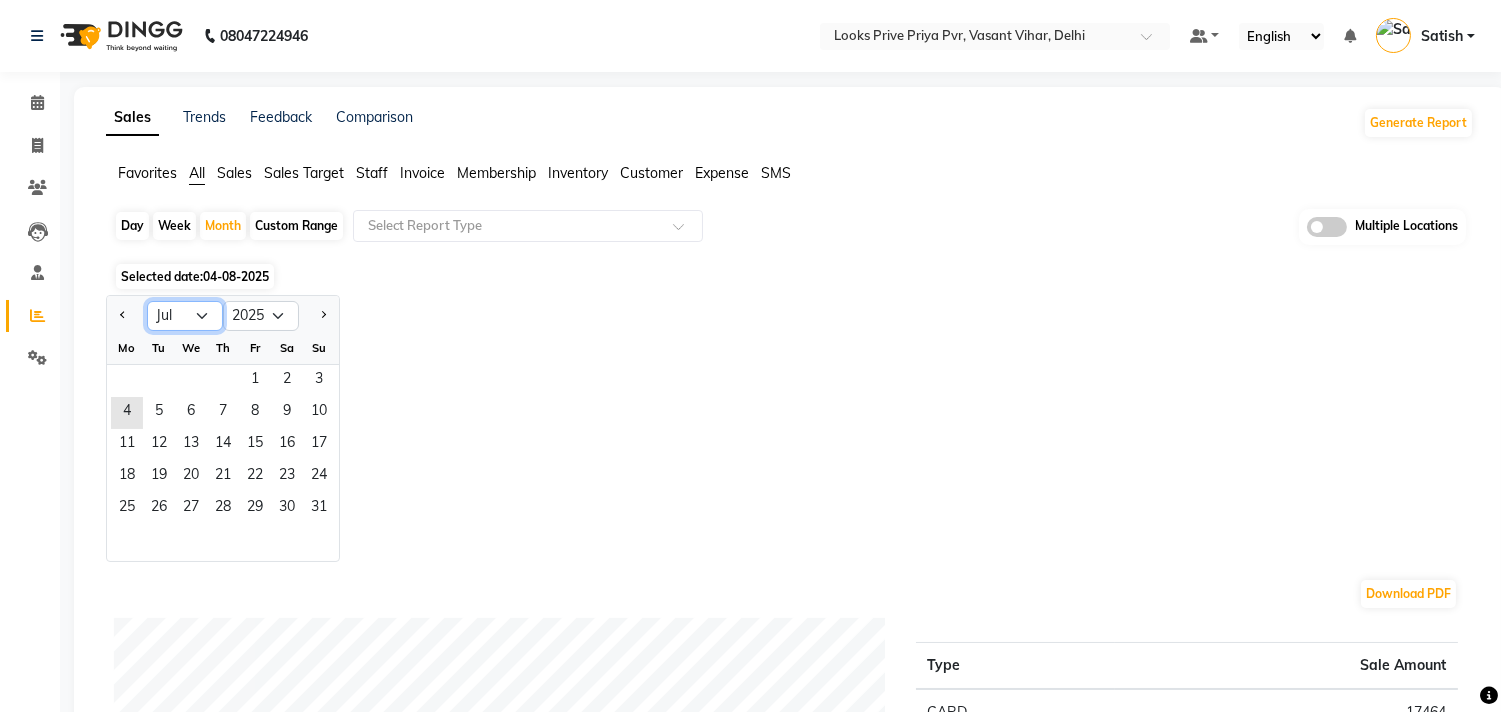 click on "Jan Feb Mar Apr May Jun Jul Aug Sep Oct Nov Dec" 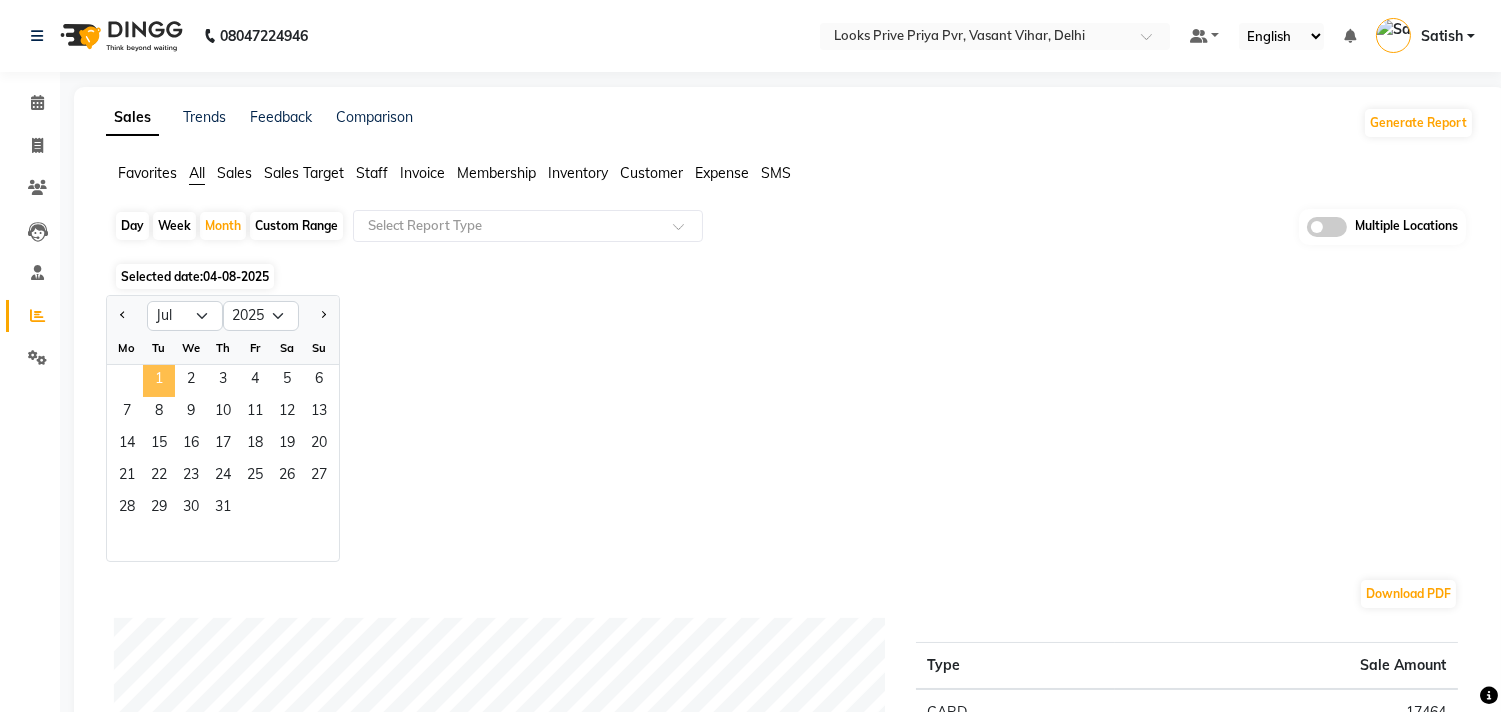 click on "1" 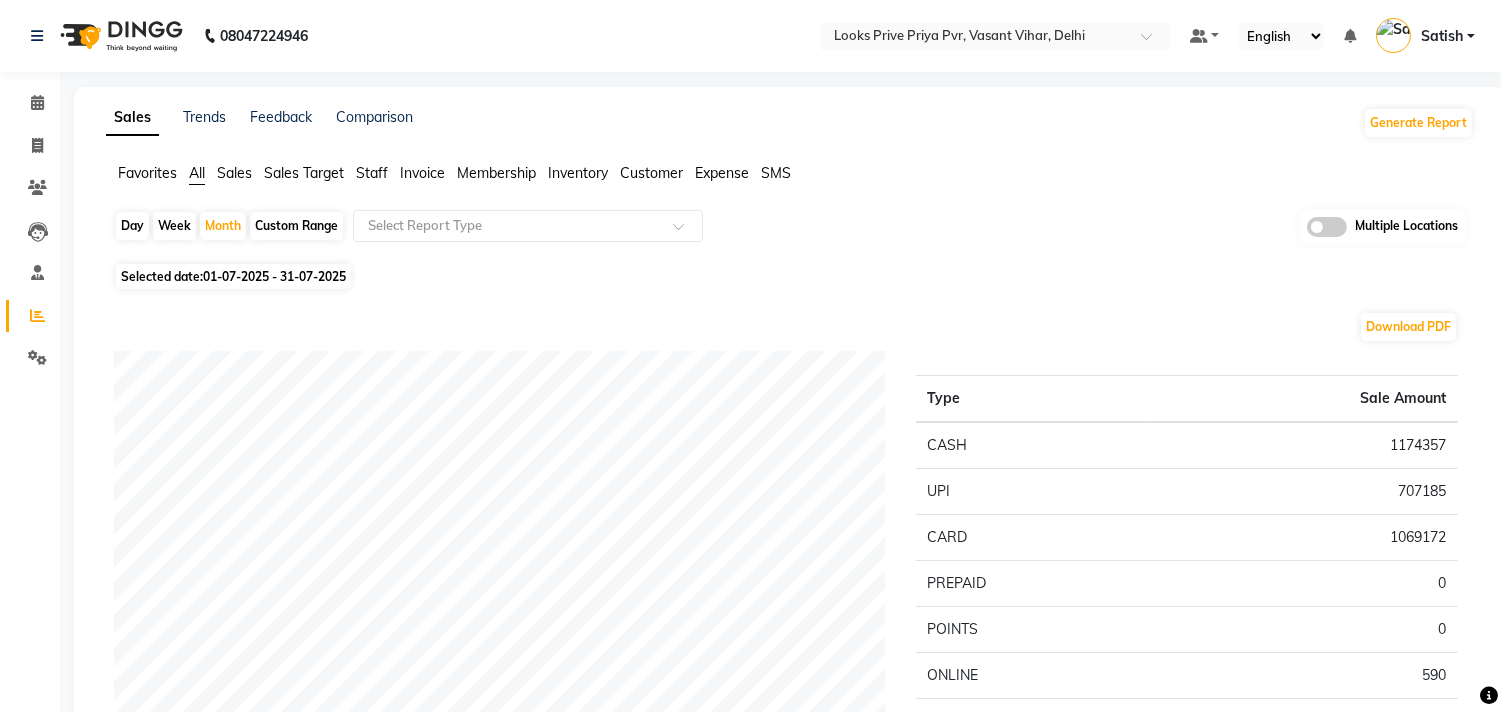 click on "Invoice" 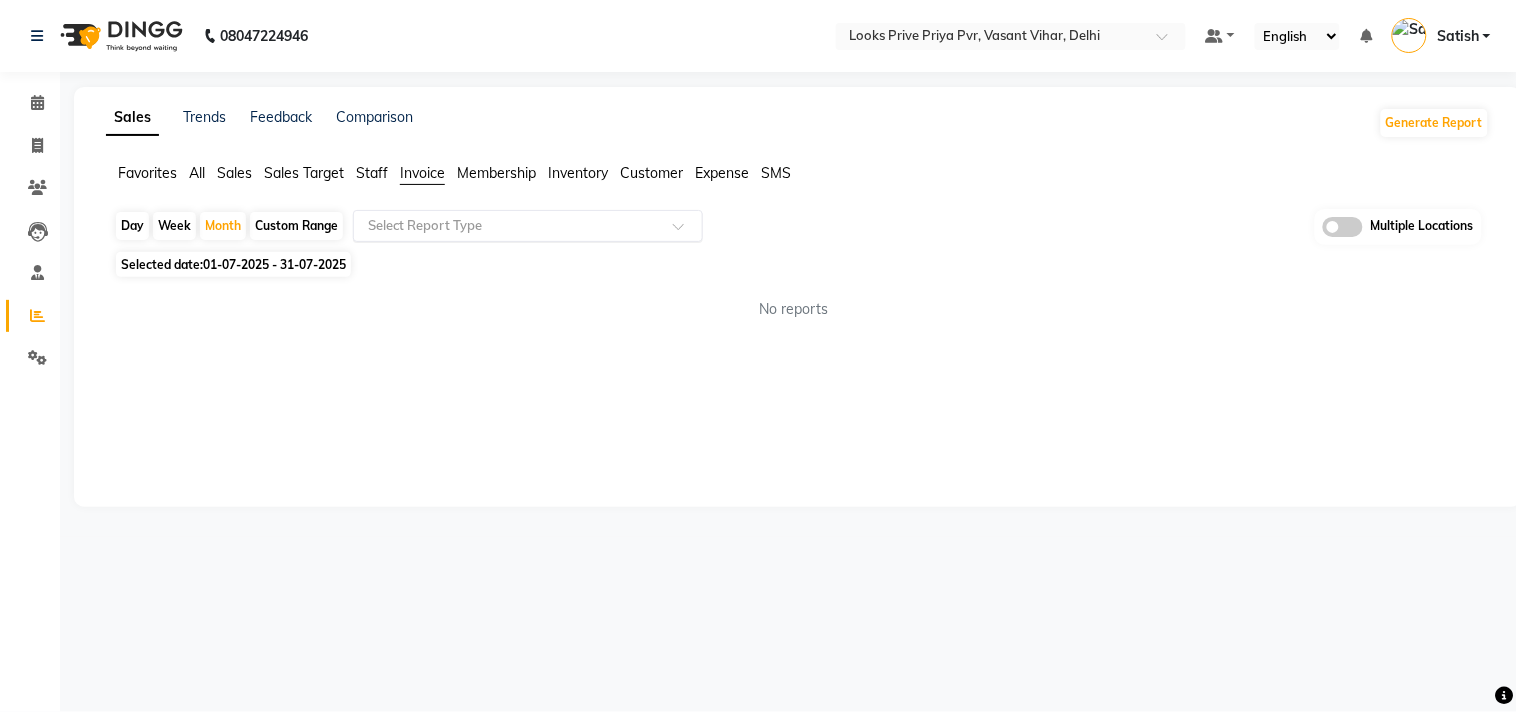 click 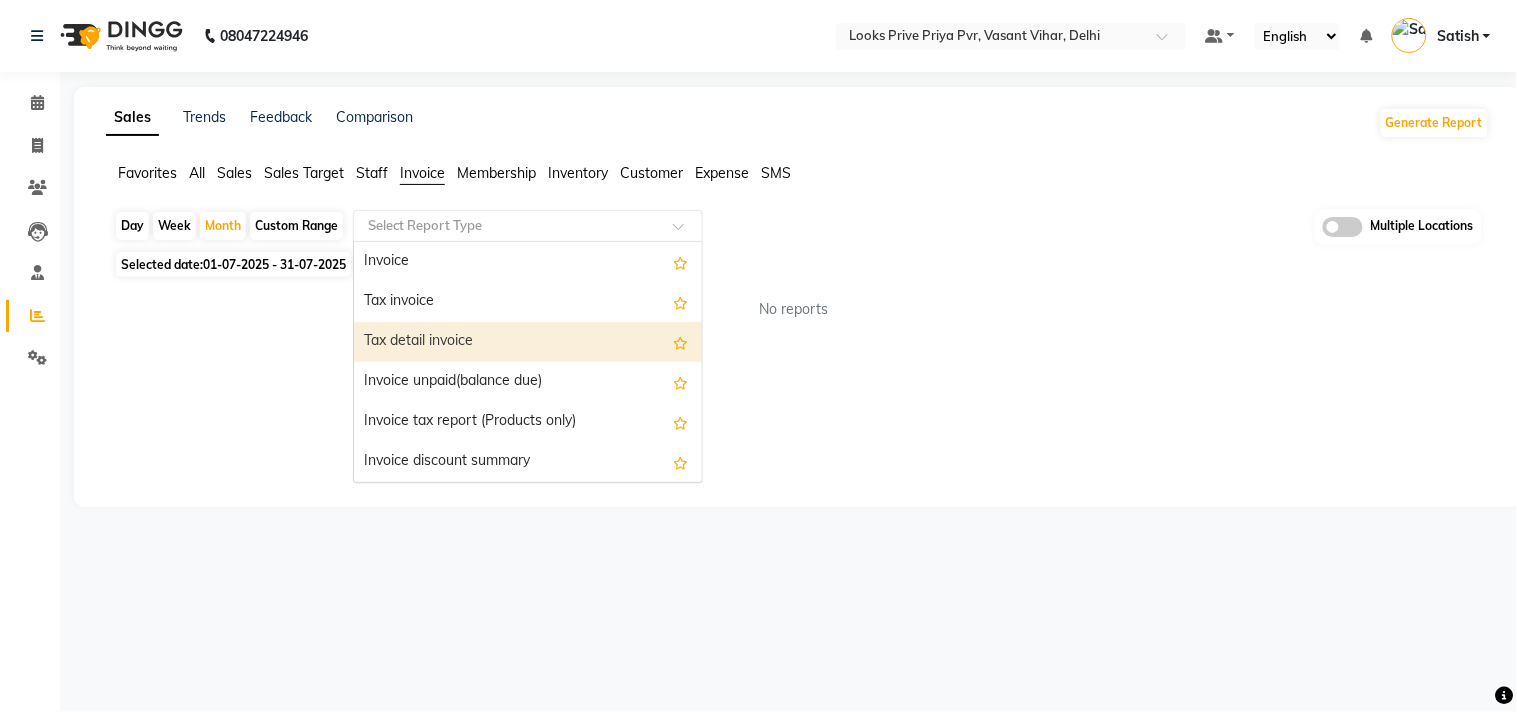 click on "Tax detail invoice" at bounding box center (528, 342) 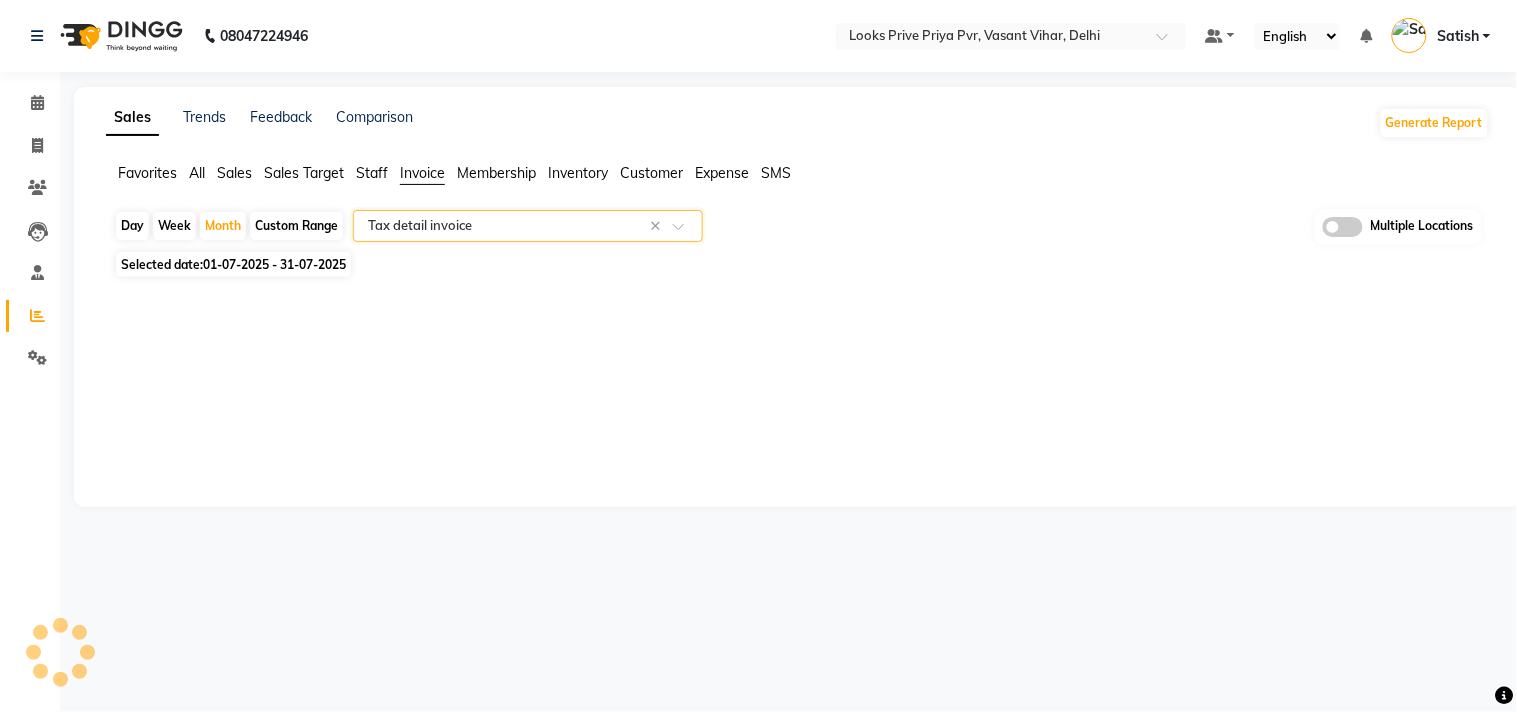 select on "full_report" 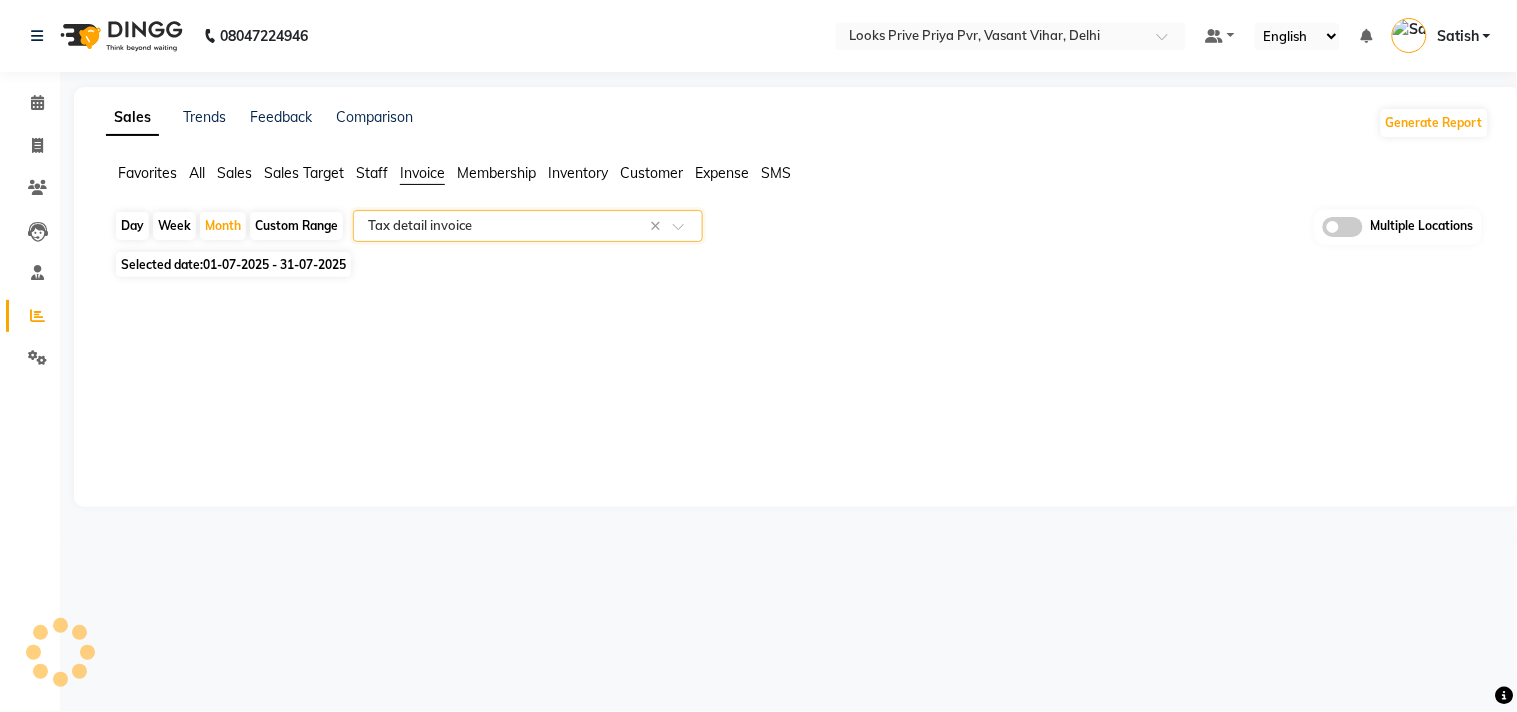 select on "csv" 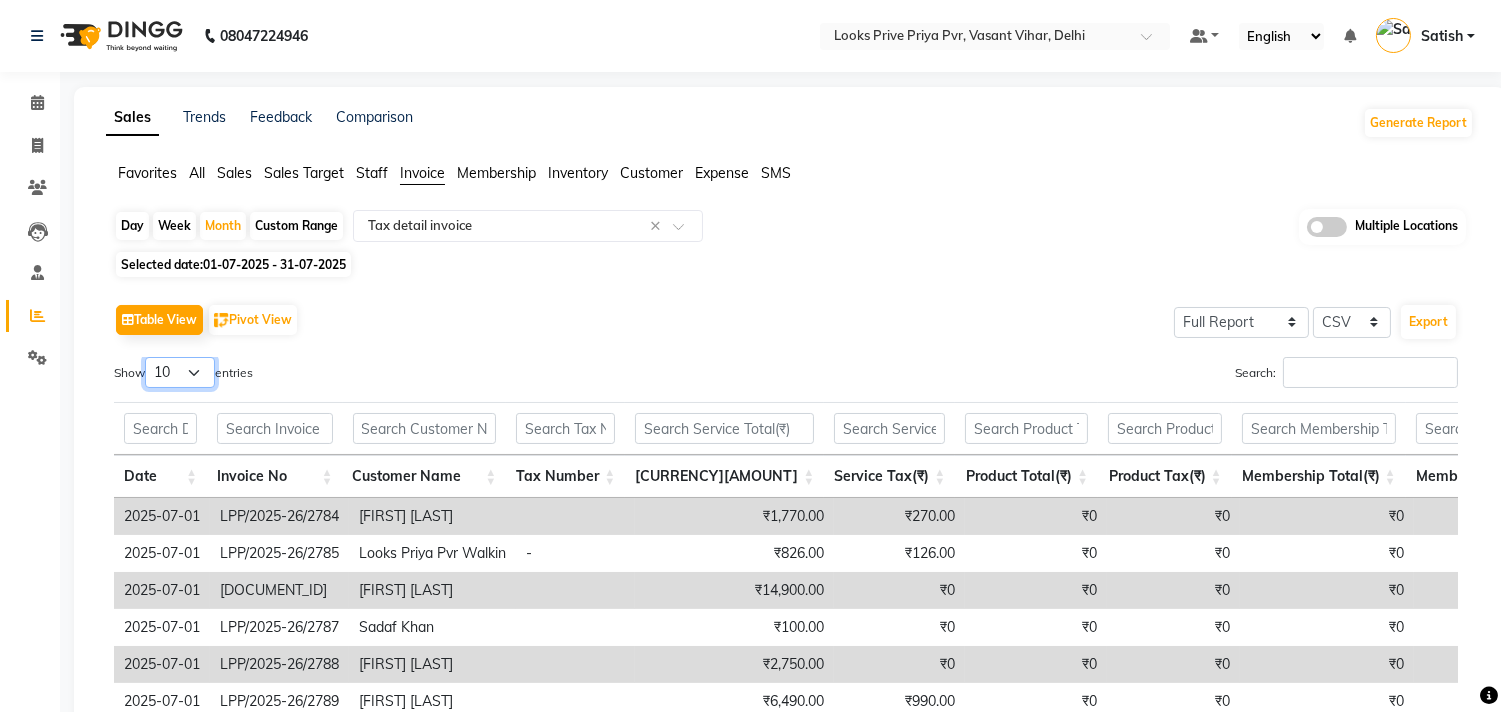 click on "10 25 50 100" at bounding box center (180, 372) 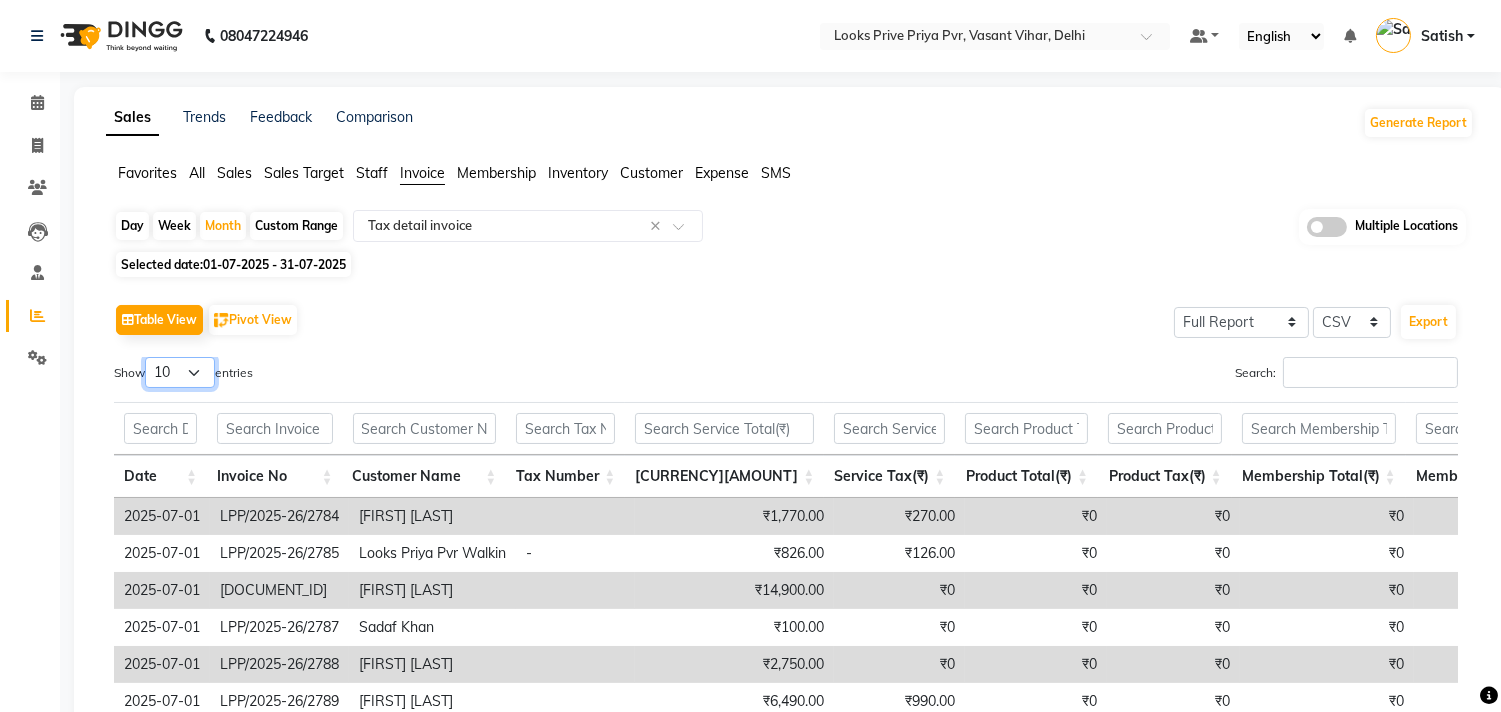 select on "100" 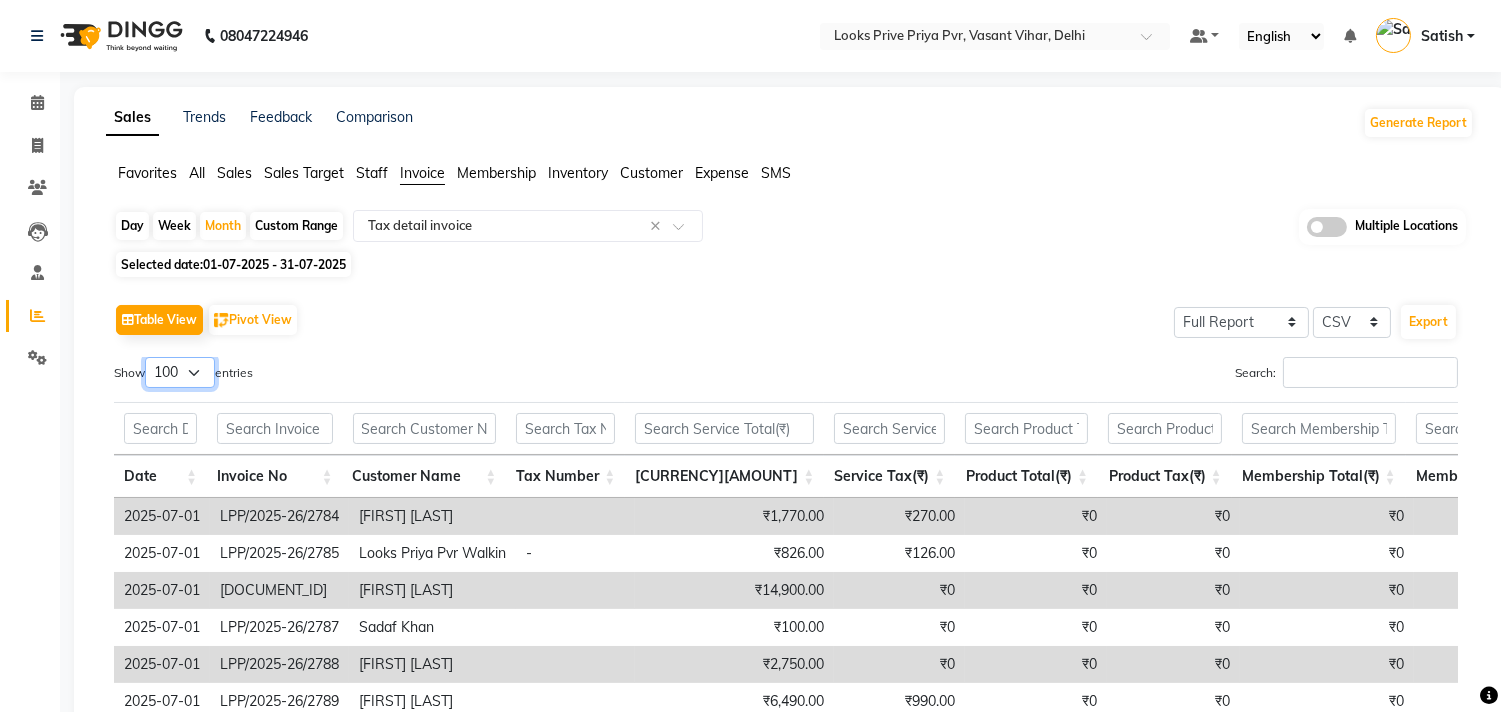 click on "10 25 50 100" at bounding box center (180, 372) 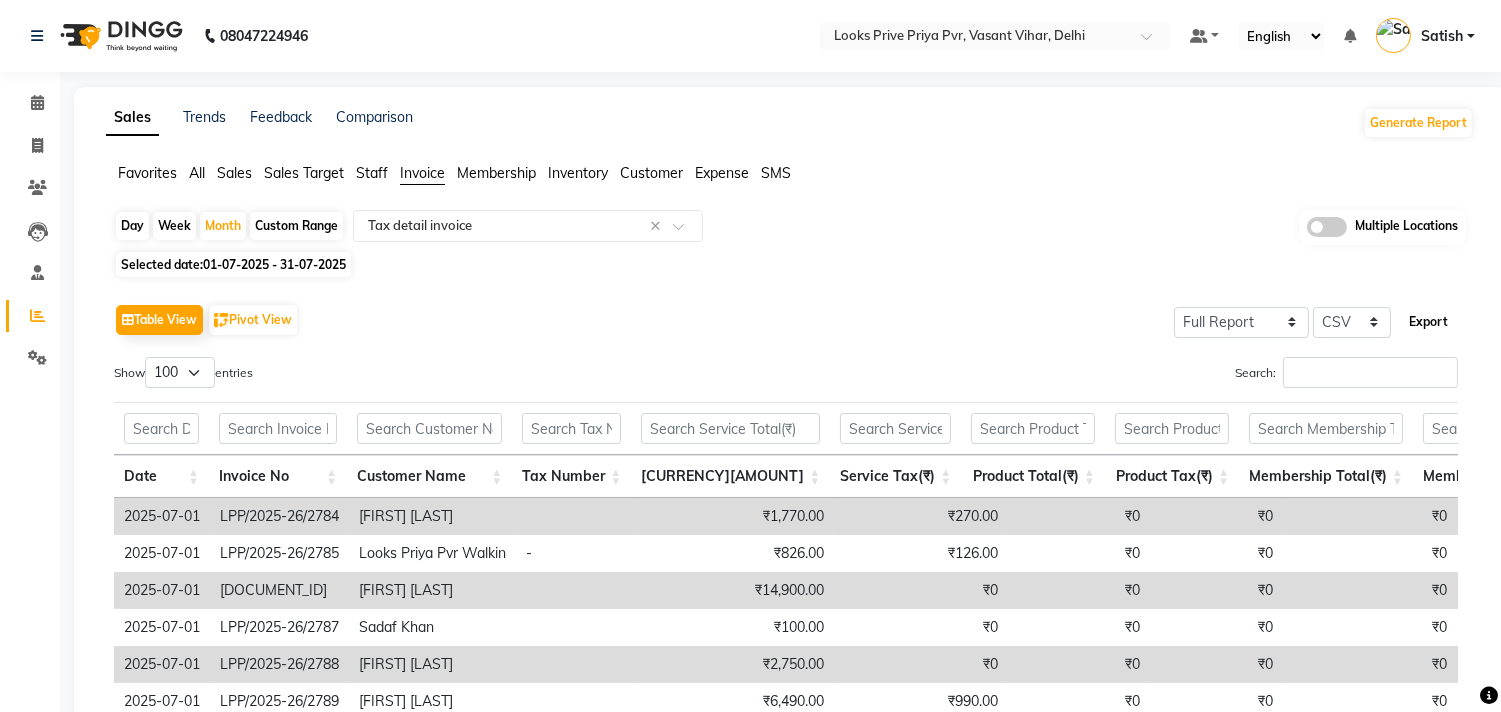 click on "Export" 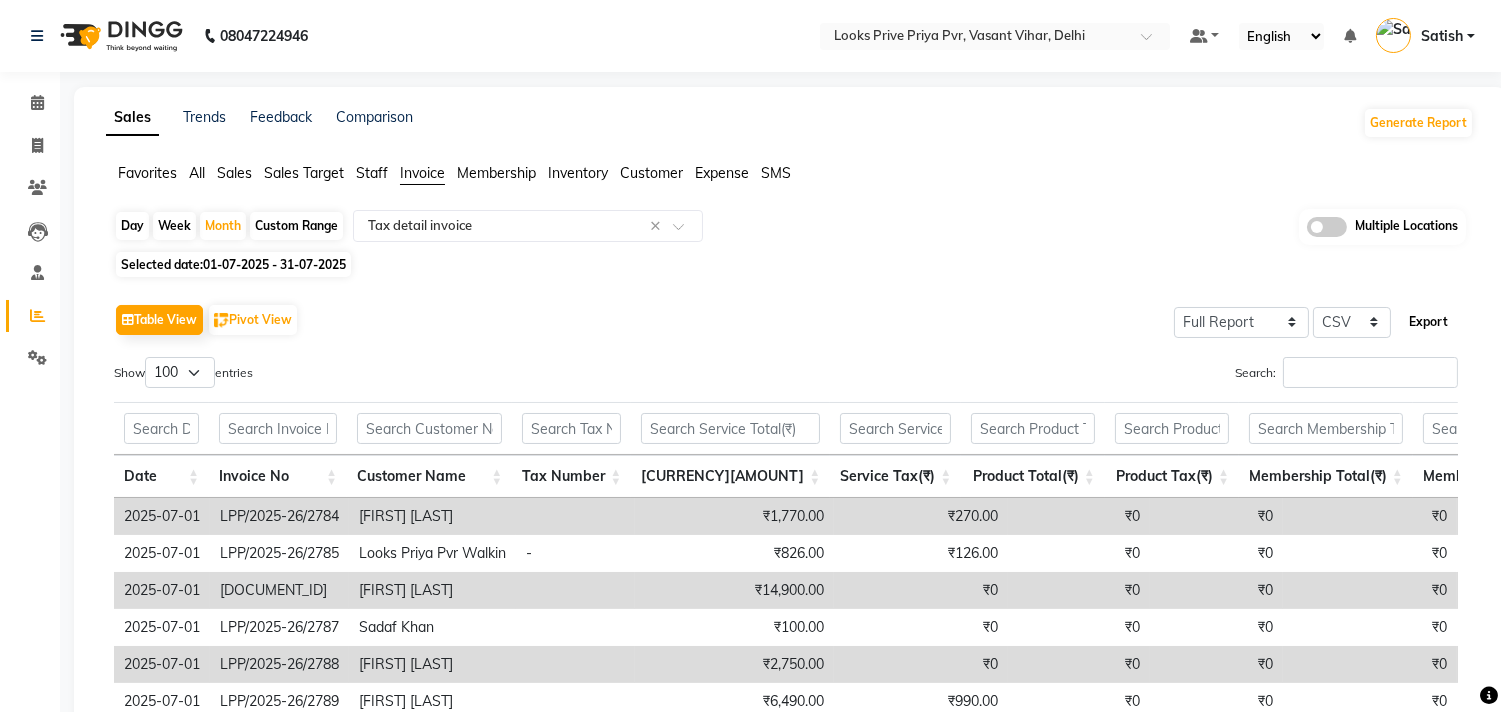 click on "Export" 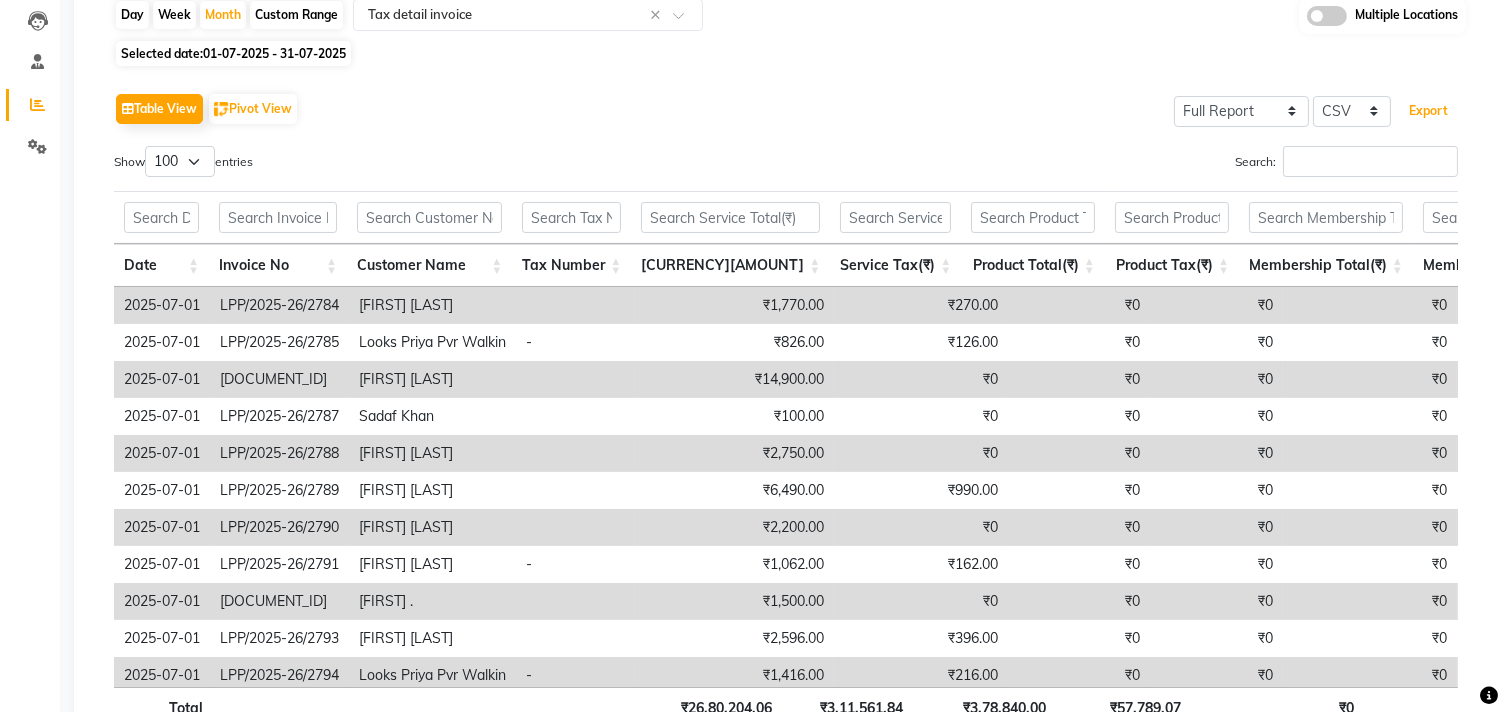 scroll, scrollTop: 354, scrollLeft: 0, axis: vertical 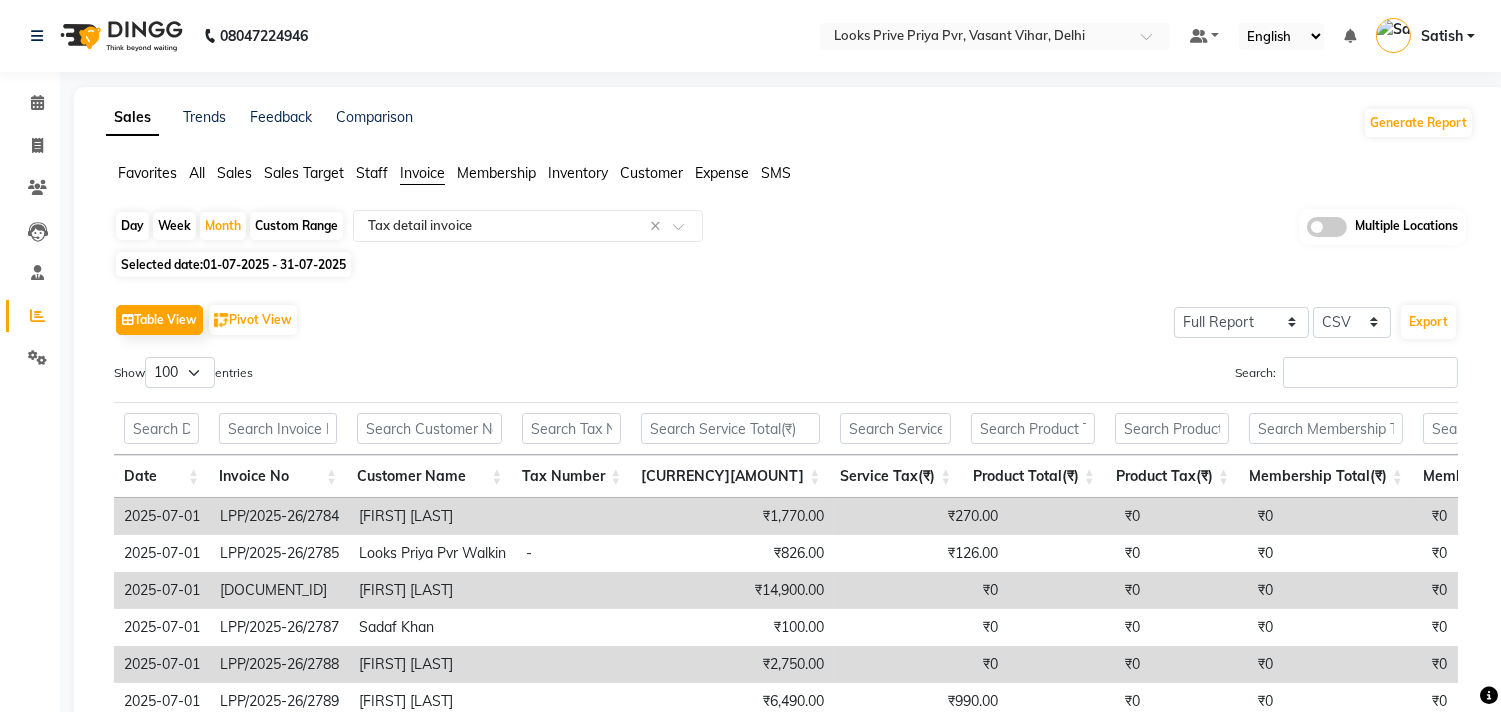 click on "Invoice No" at bounding box center [278, 476] 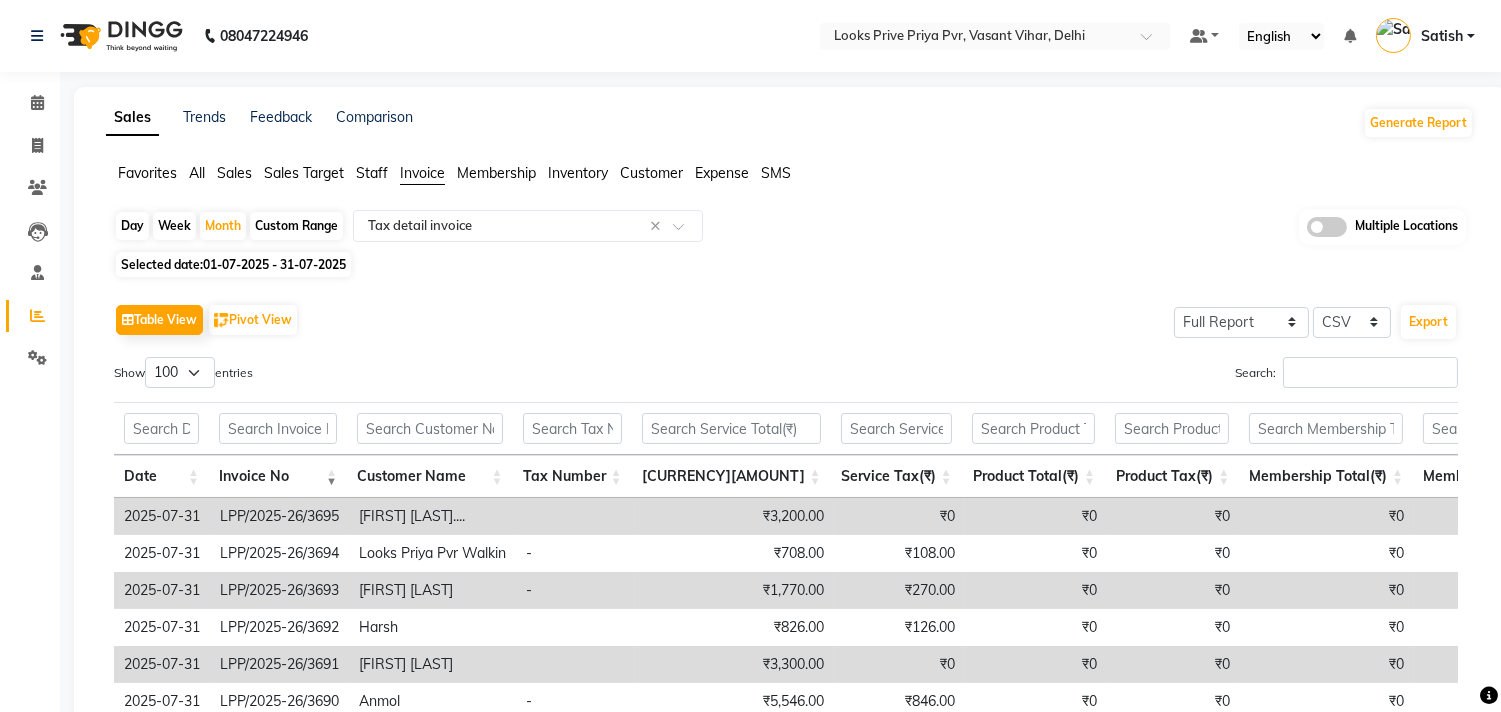 click on "Invoice No" at bounding box center (278, 476) 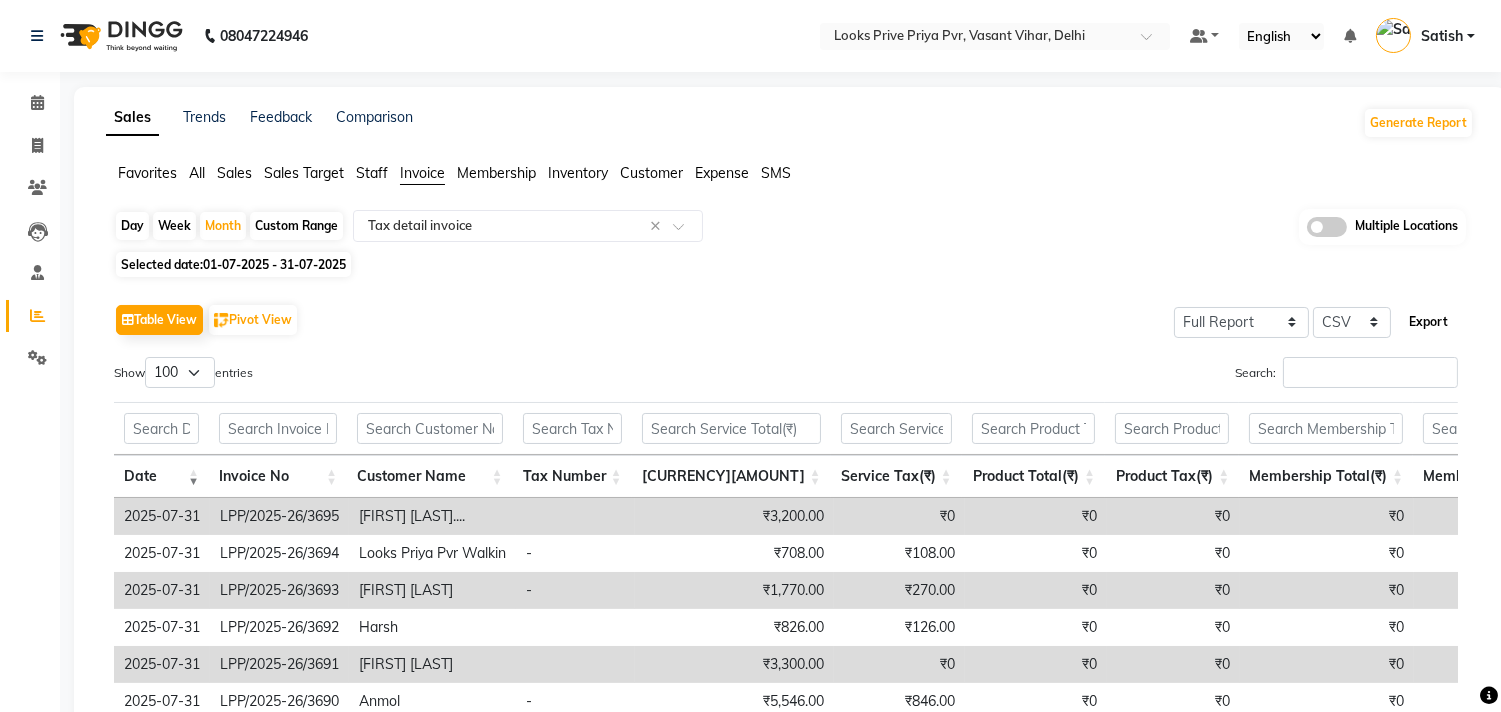 click on "Export" 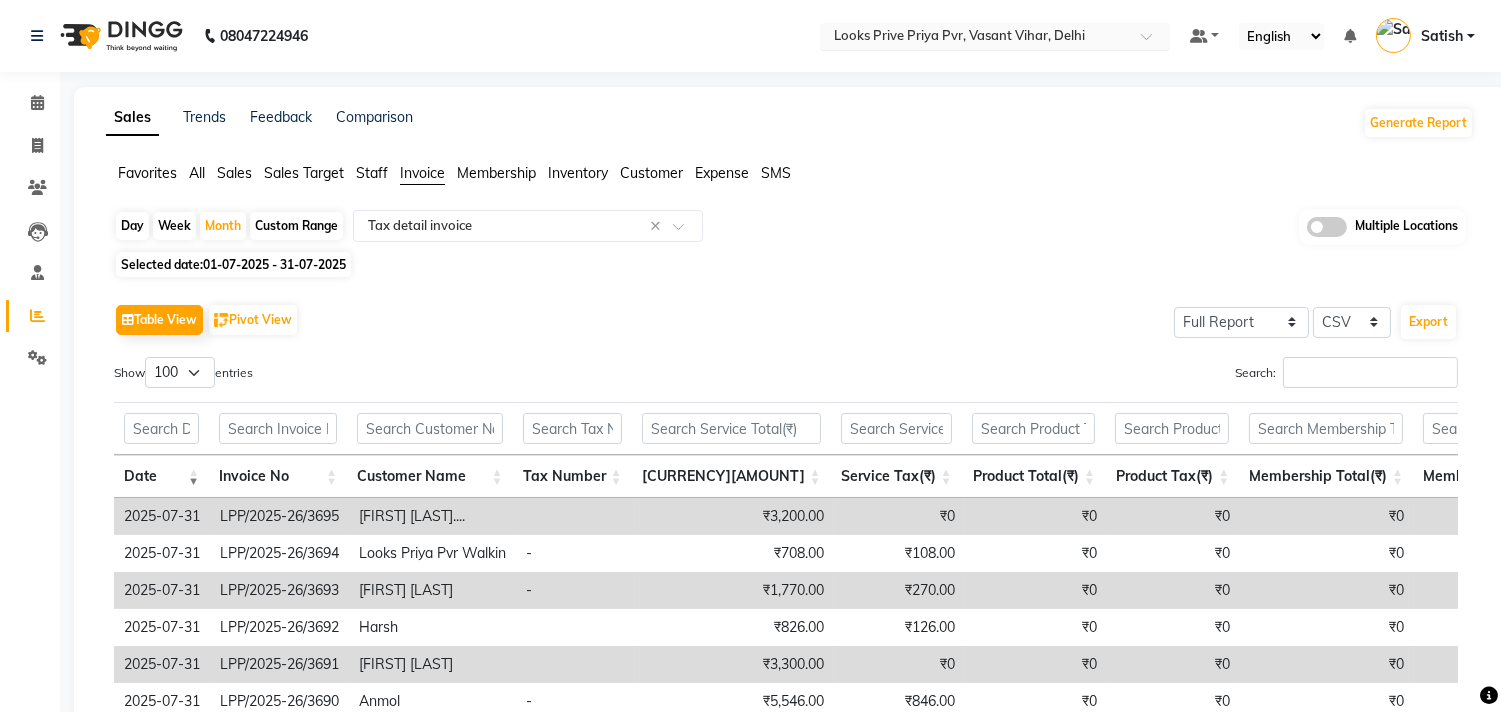click at bounding box center [975, 38] 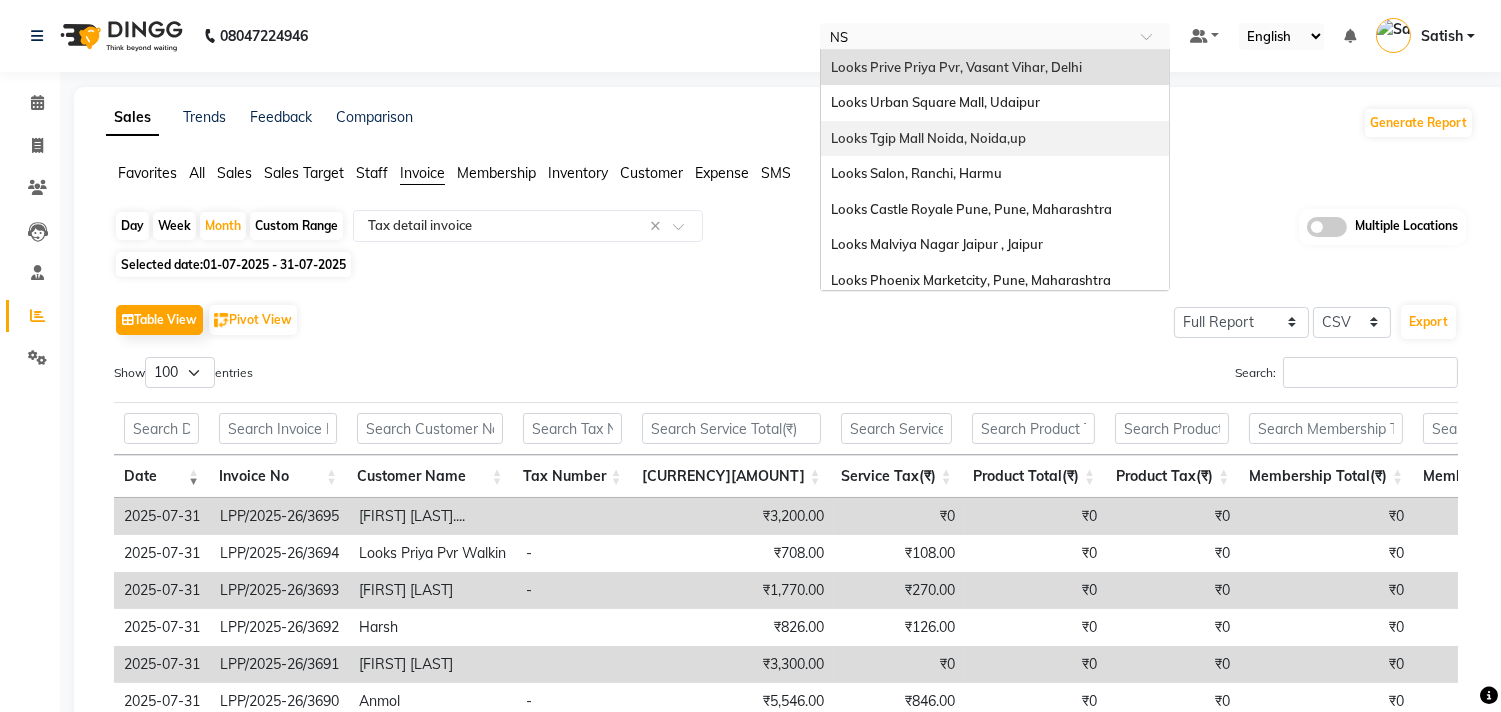 scroll, scrollTop: 0, scrollLeft: 0, axis: both 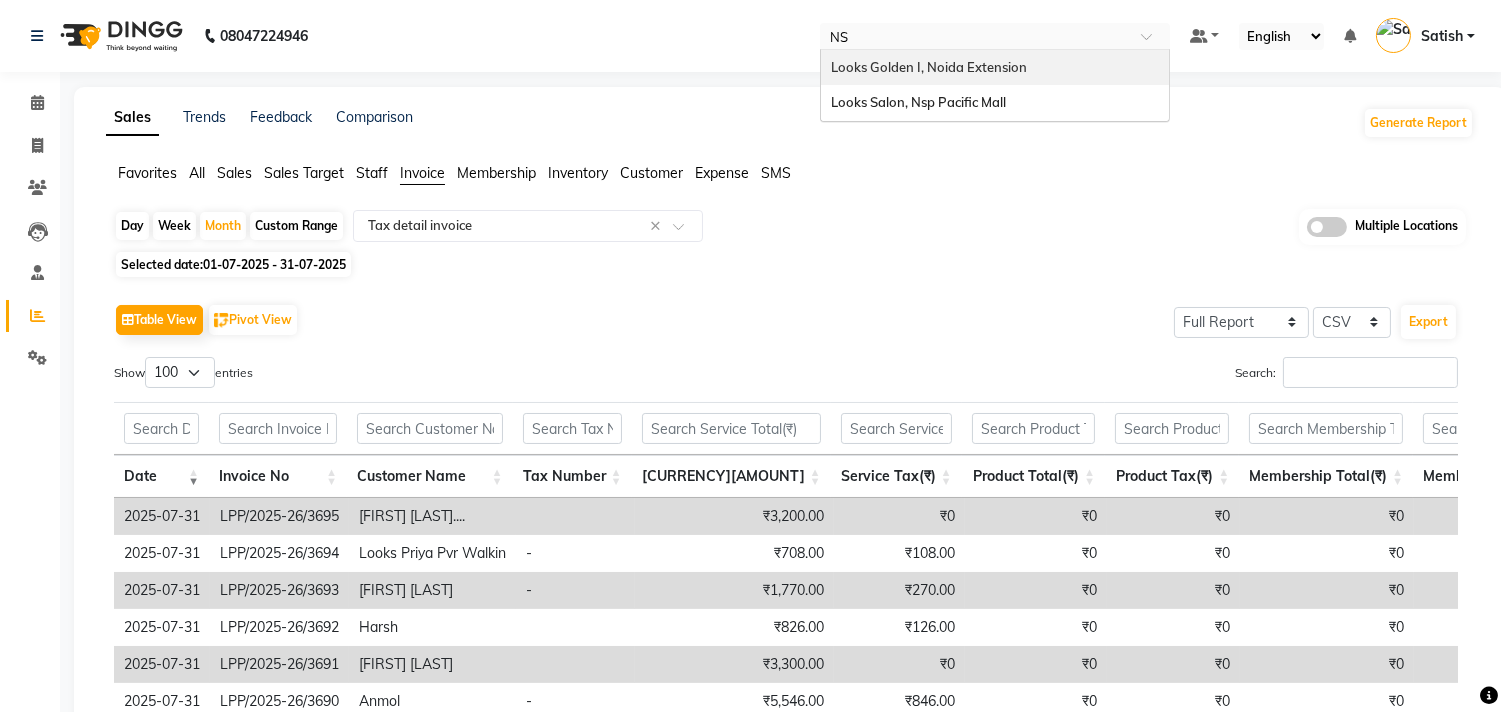 type on "NSP" 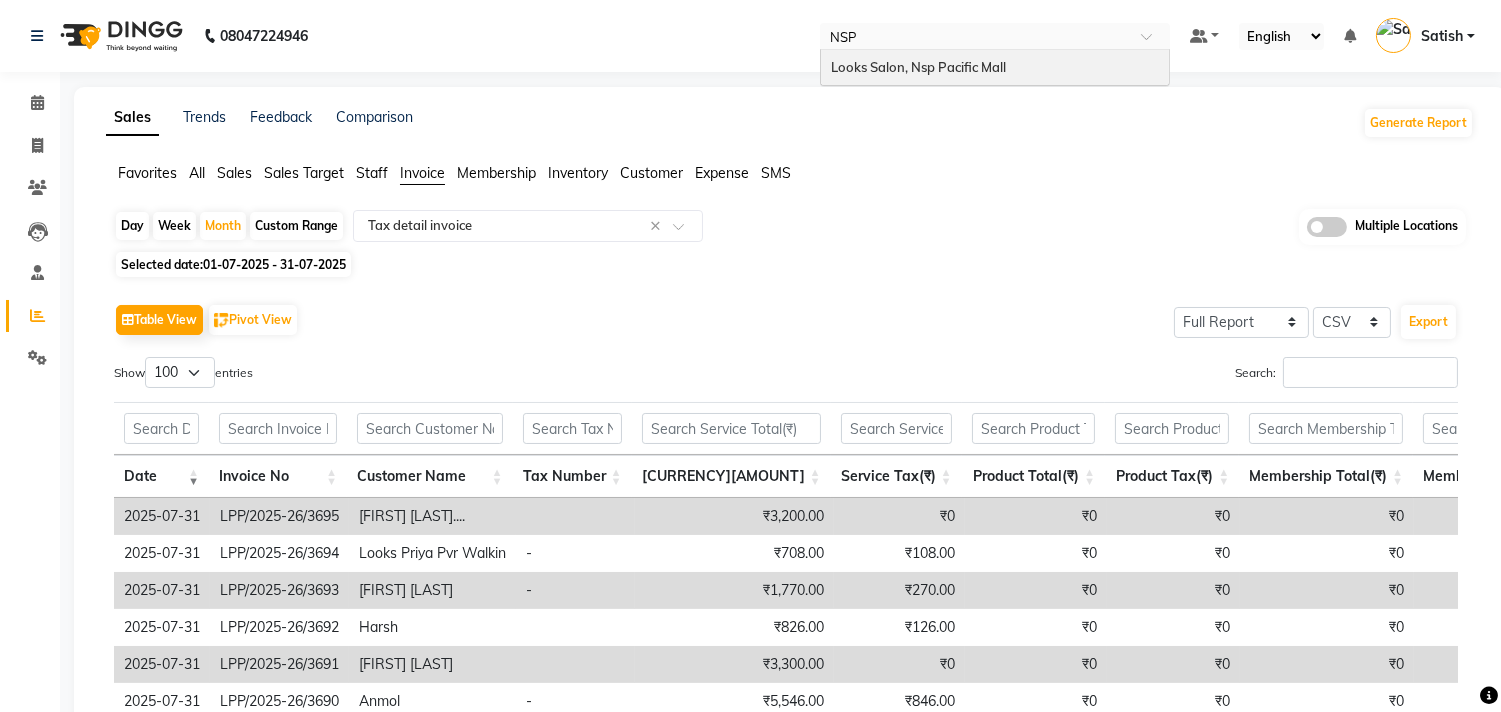 click on "Looks Salon, Nsp Pacific Mall" at bounding box center (918, 67) 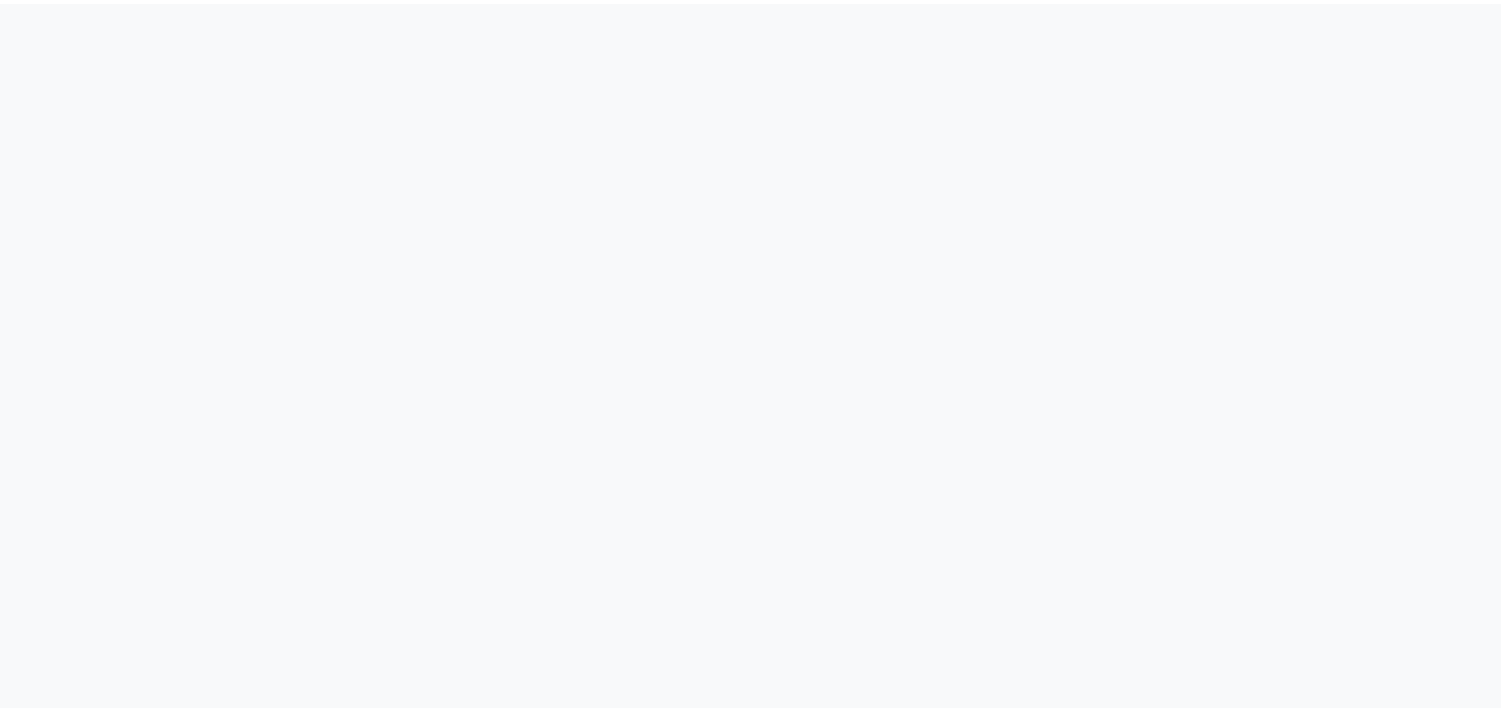 scroll, scrollTop: 0, scrollLeft: 0, axis: both 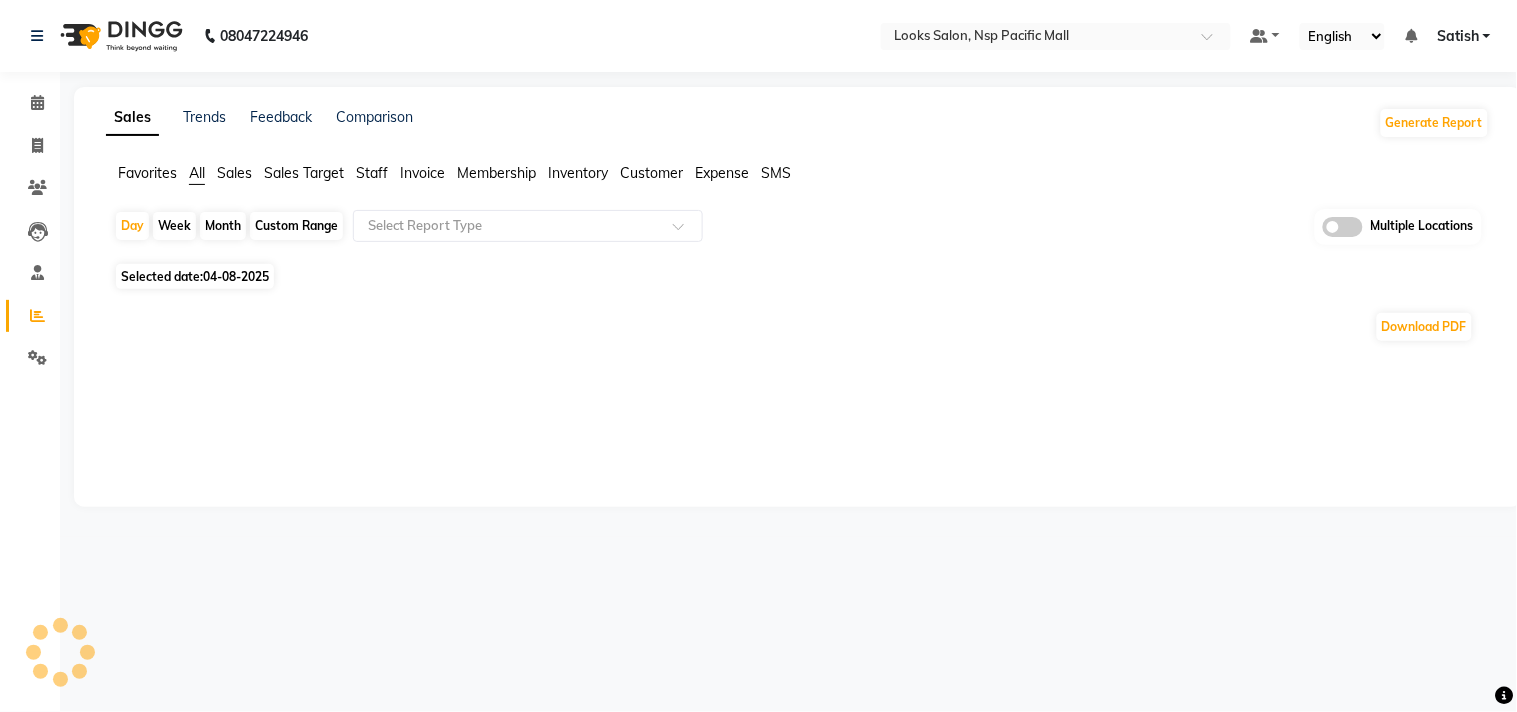 select on "en" 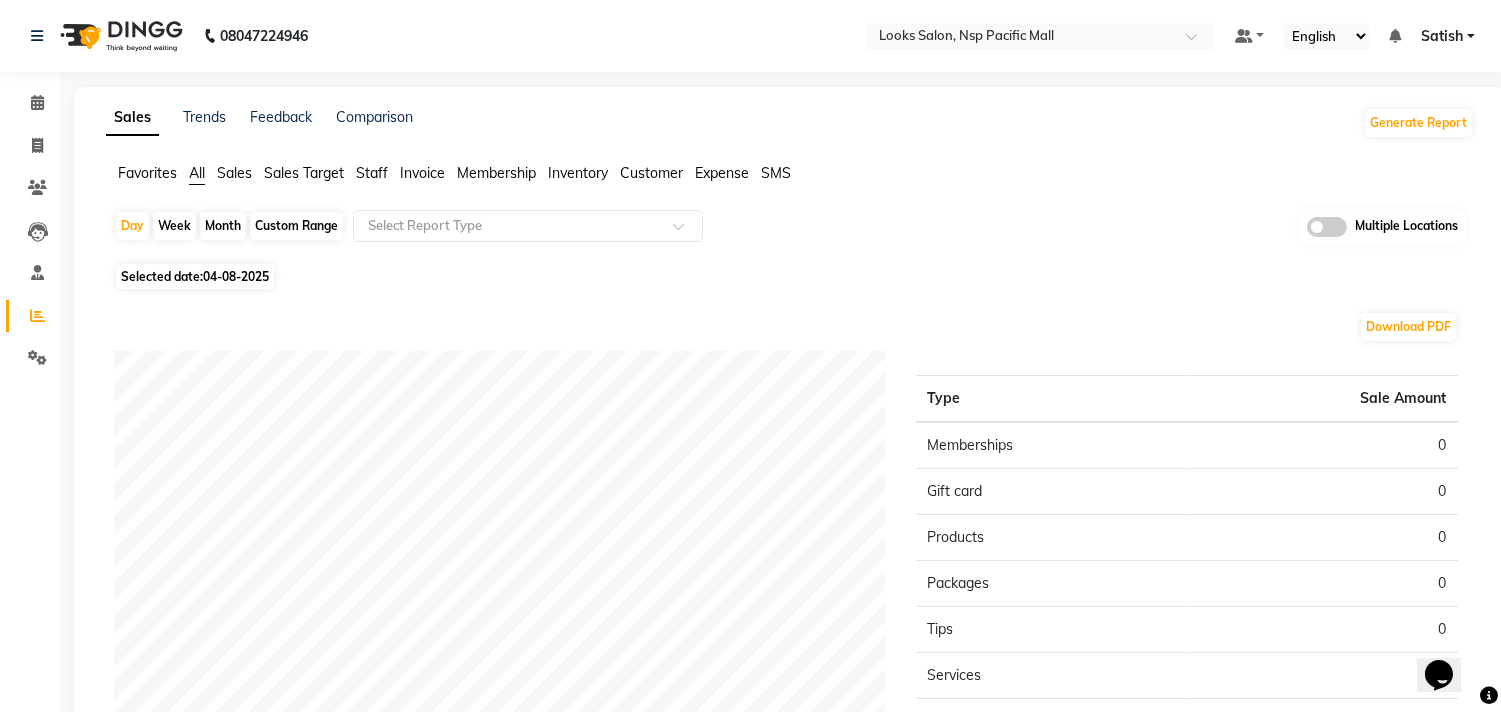 scroll, scrollTop: 0, scrollLeft: 0, axis: both 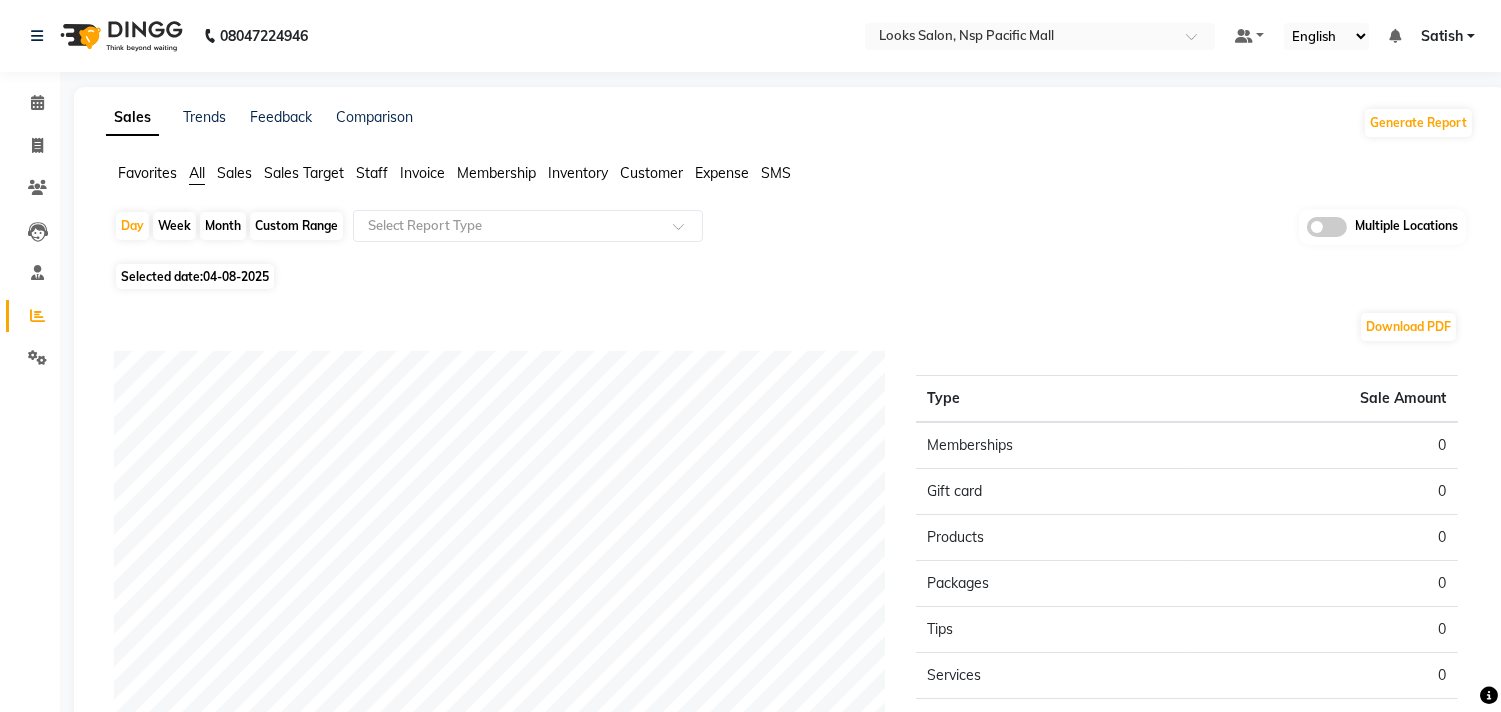 click on "Month" 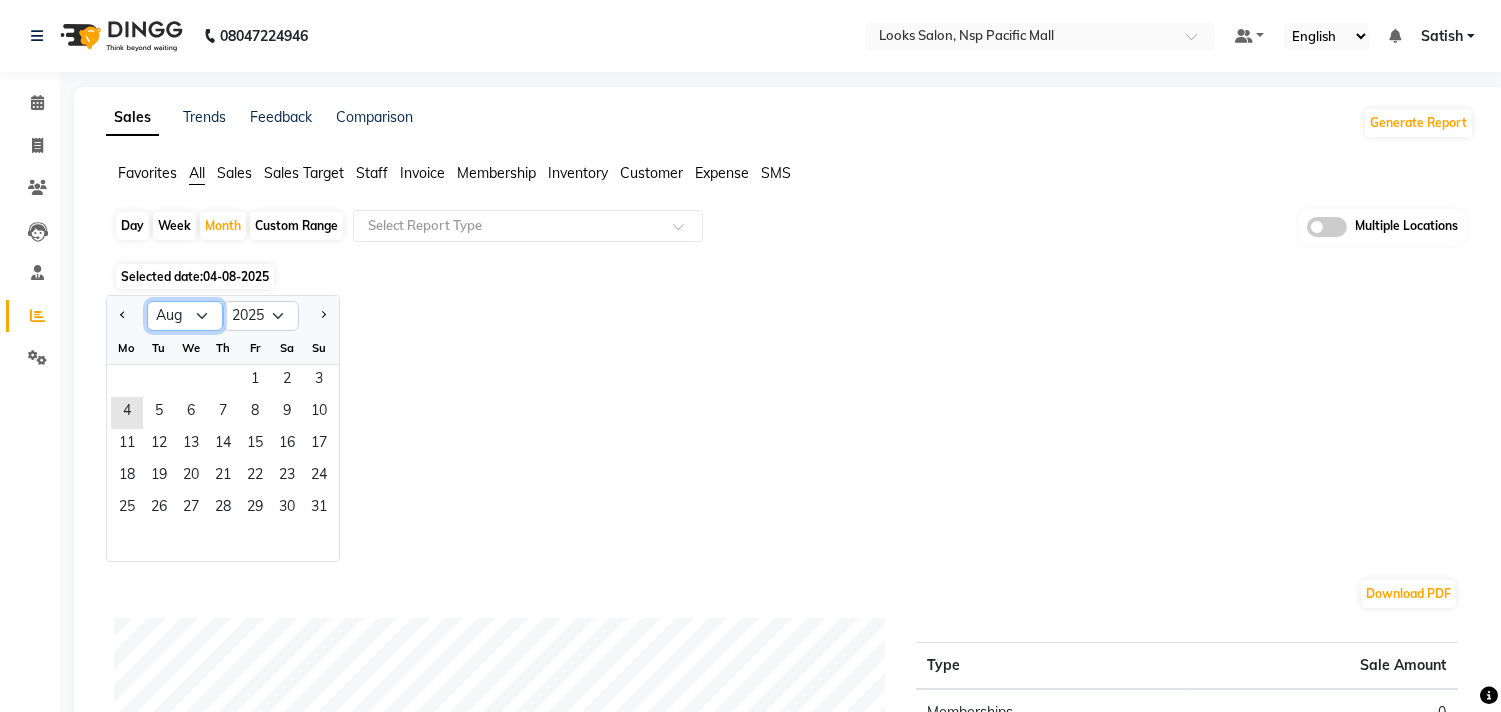 drag, startPoint x: 188, startPoint y: 311, endPoint x: 191, endPoint y: 321, distance: 10.440307 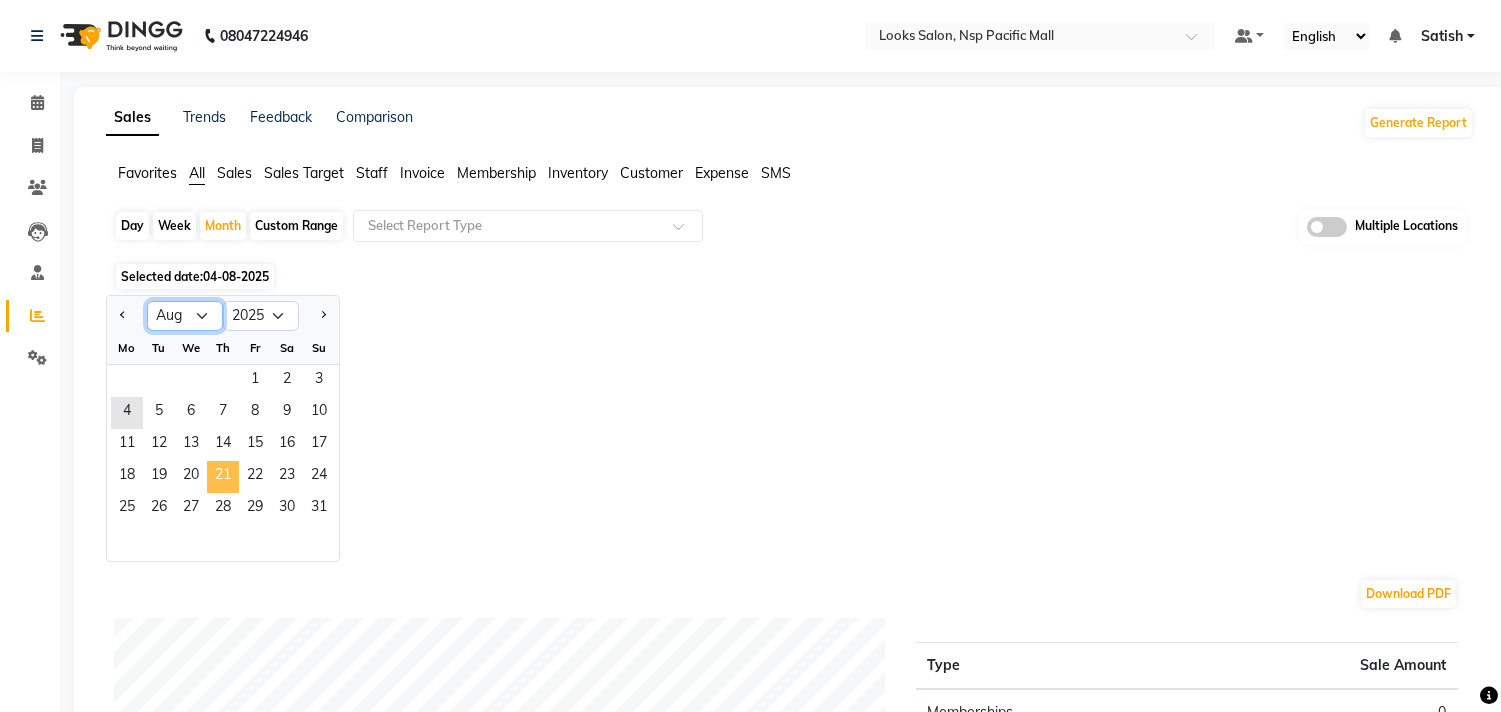 select on "7" 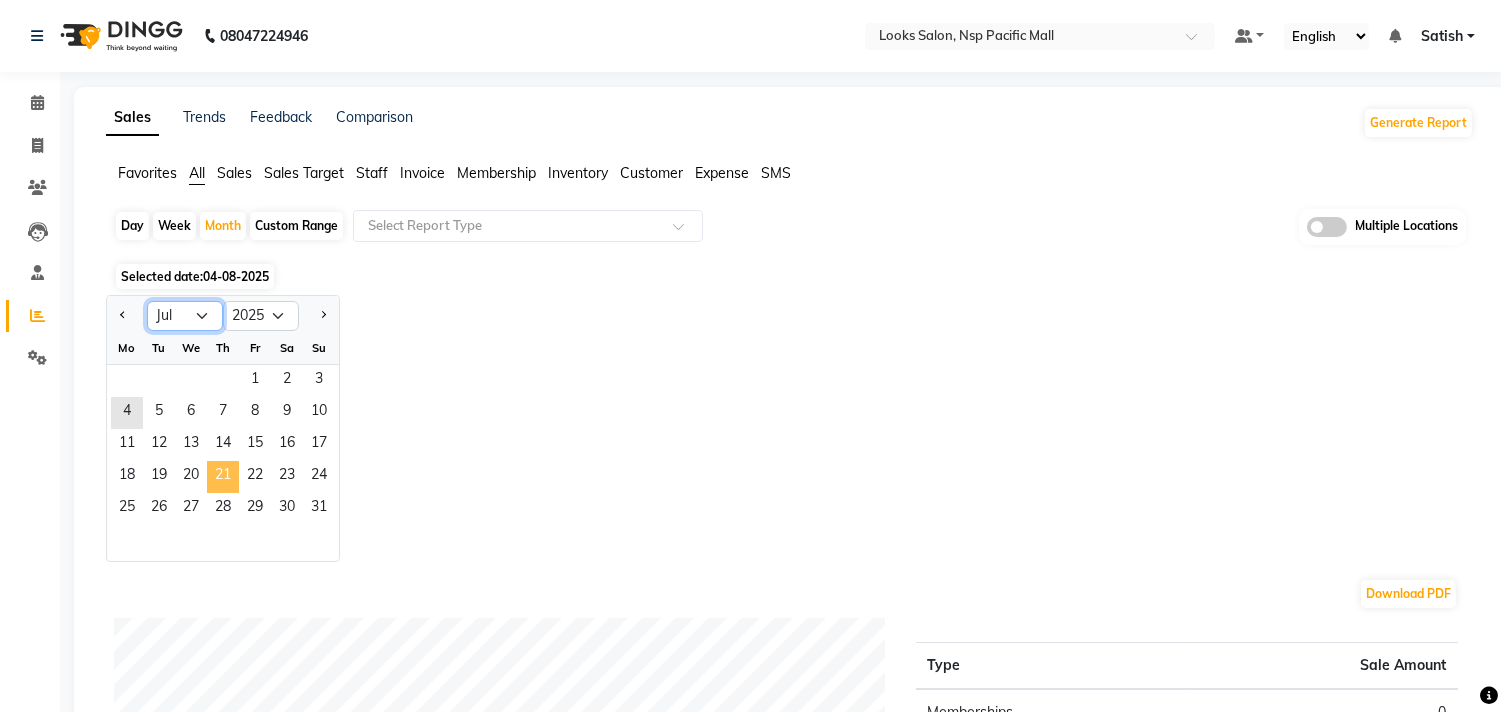 click on "Jan Feb Mar Apr May Jun Jul Aug Sep Oct Nov Dec" 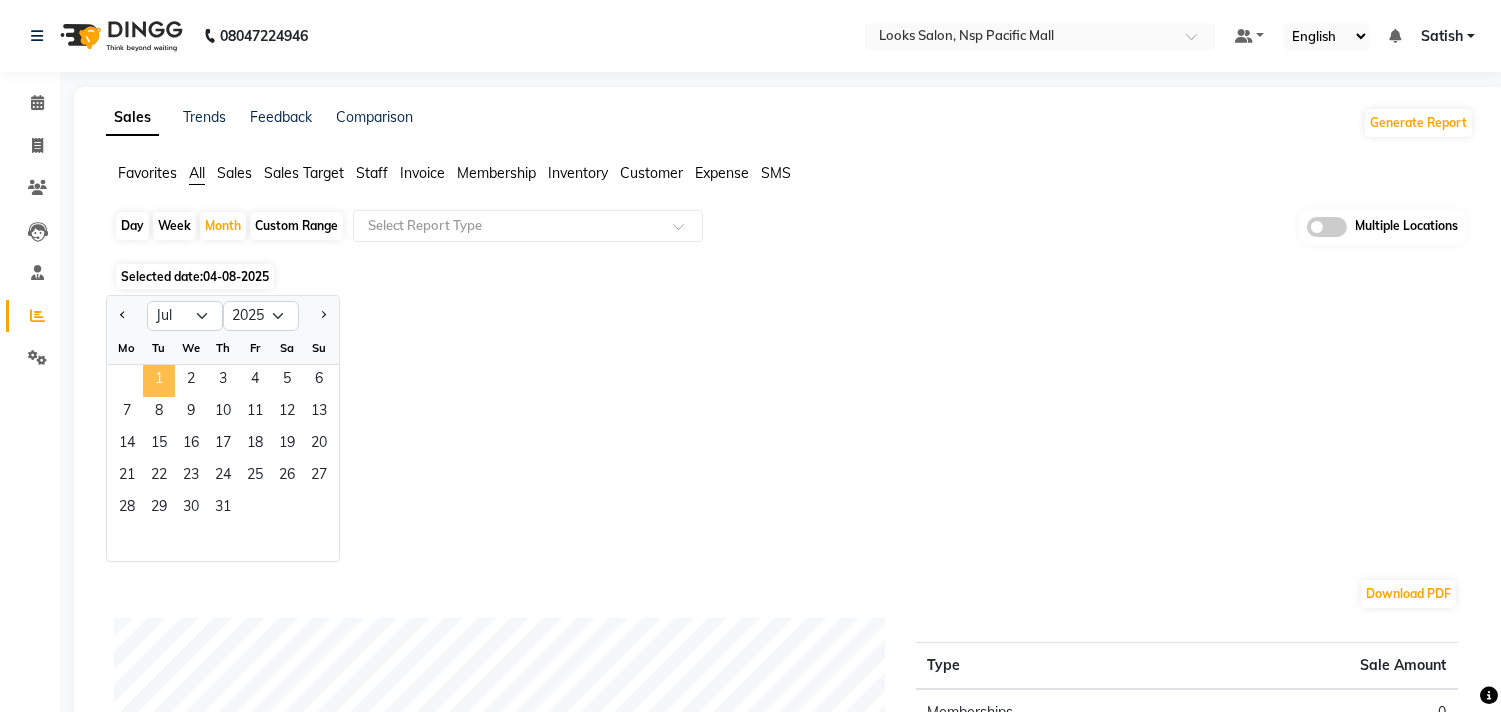 click on "1" 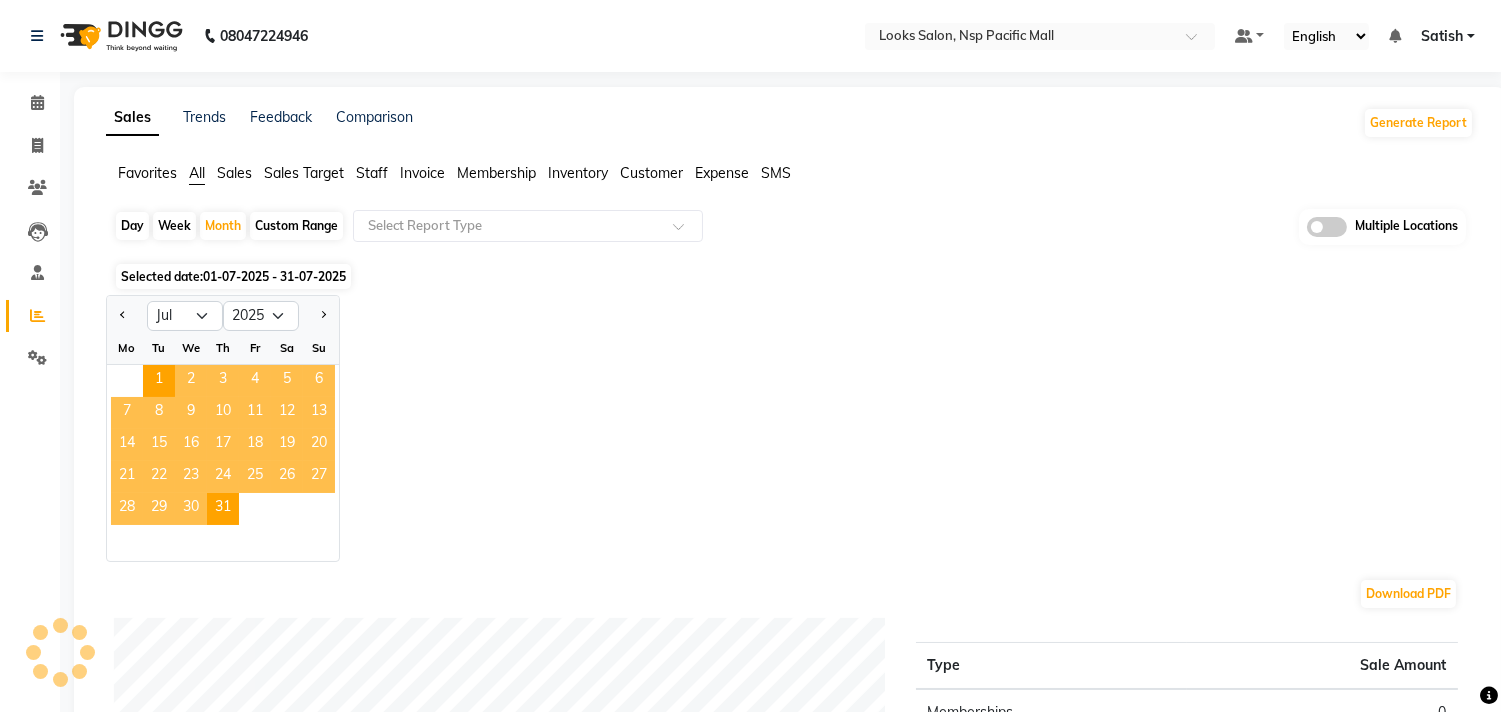 click on "Invoice" 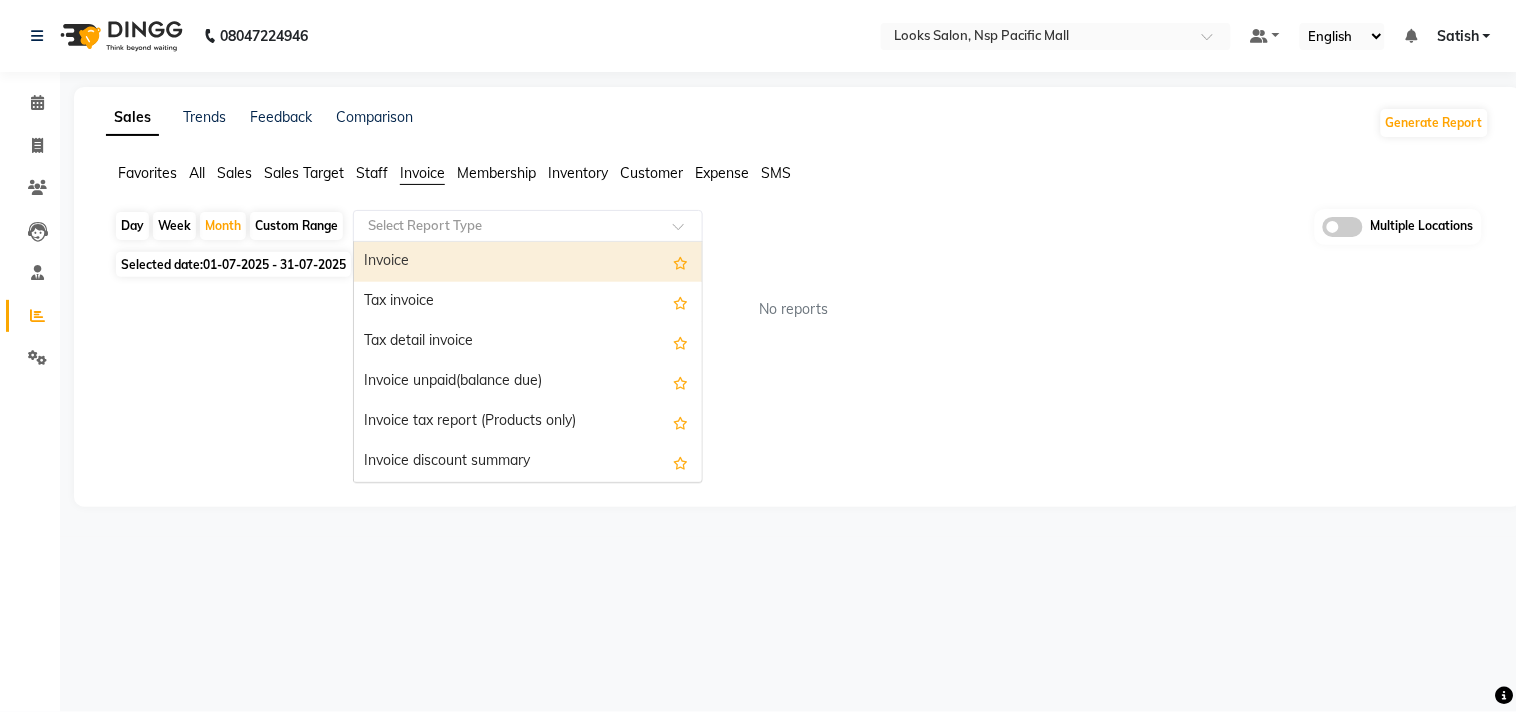 click 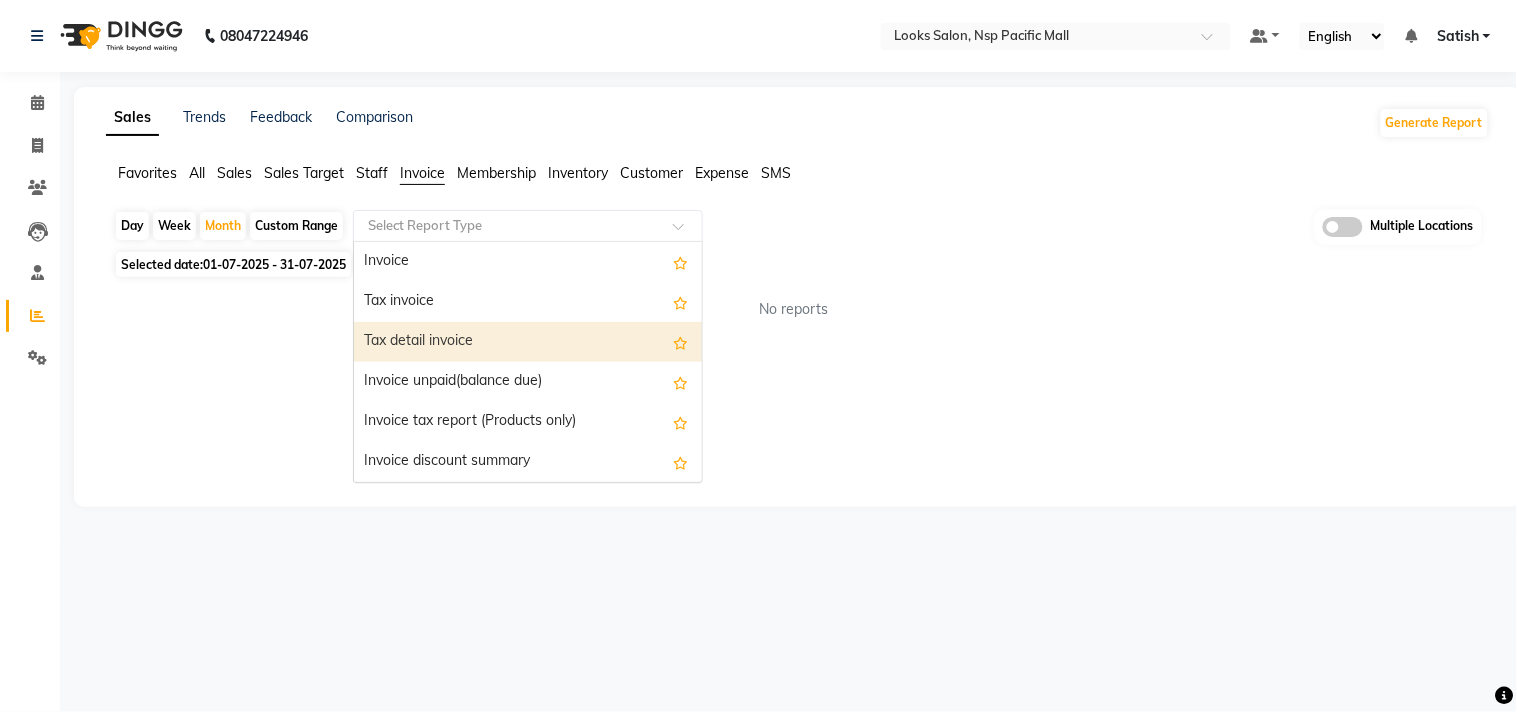 click on "Tax detail invoice" at bounding box center [528, 342] 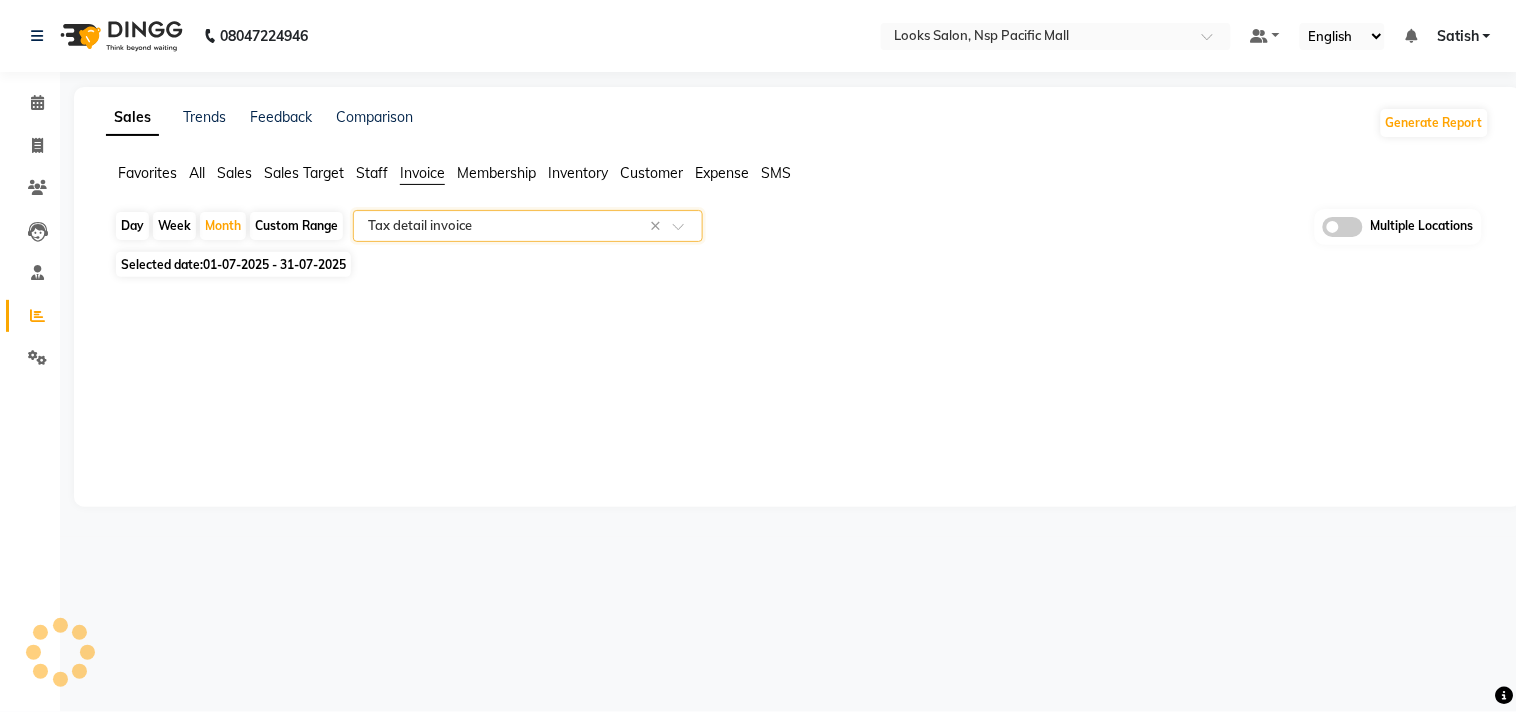 select on "full_report" 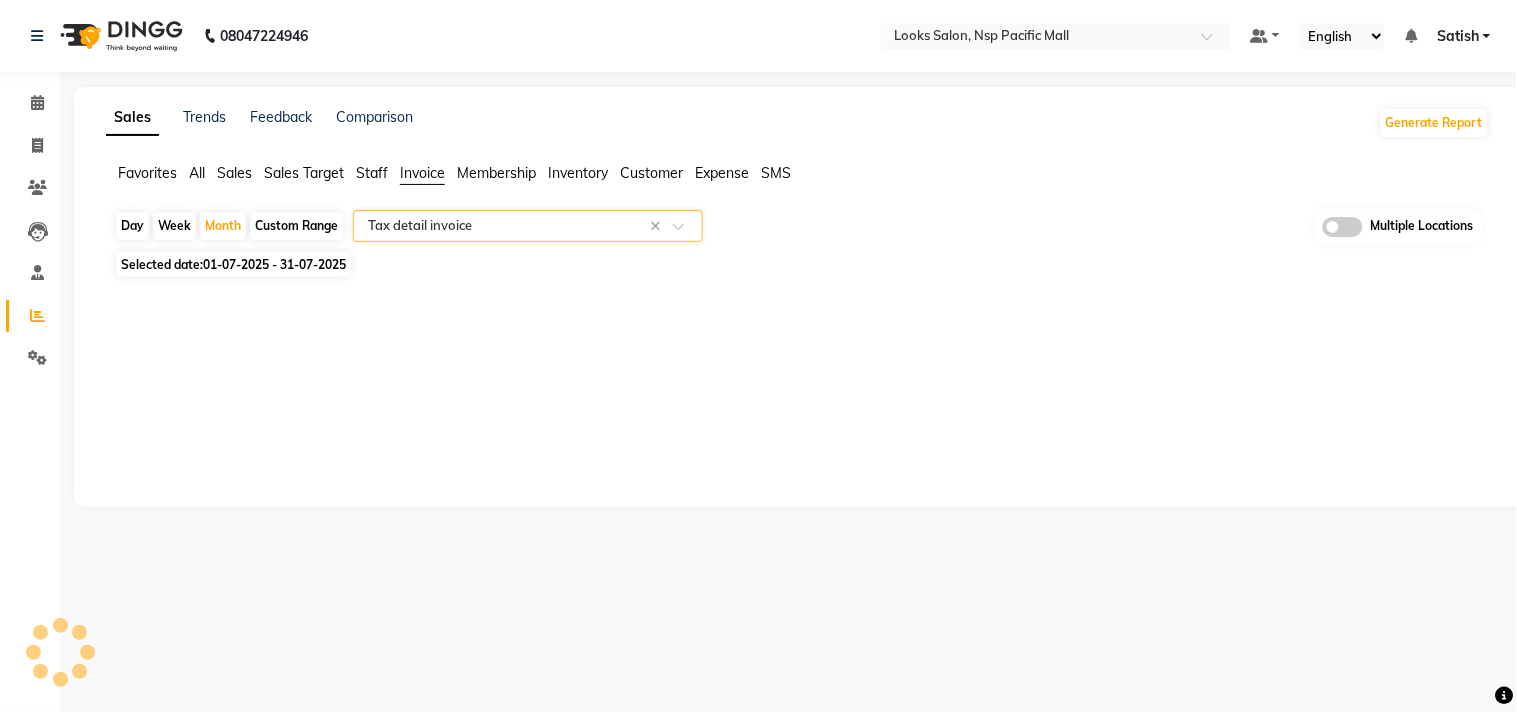 select on "pdf" 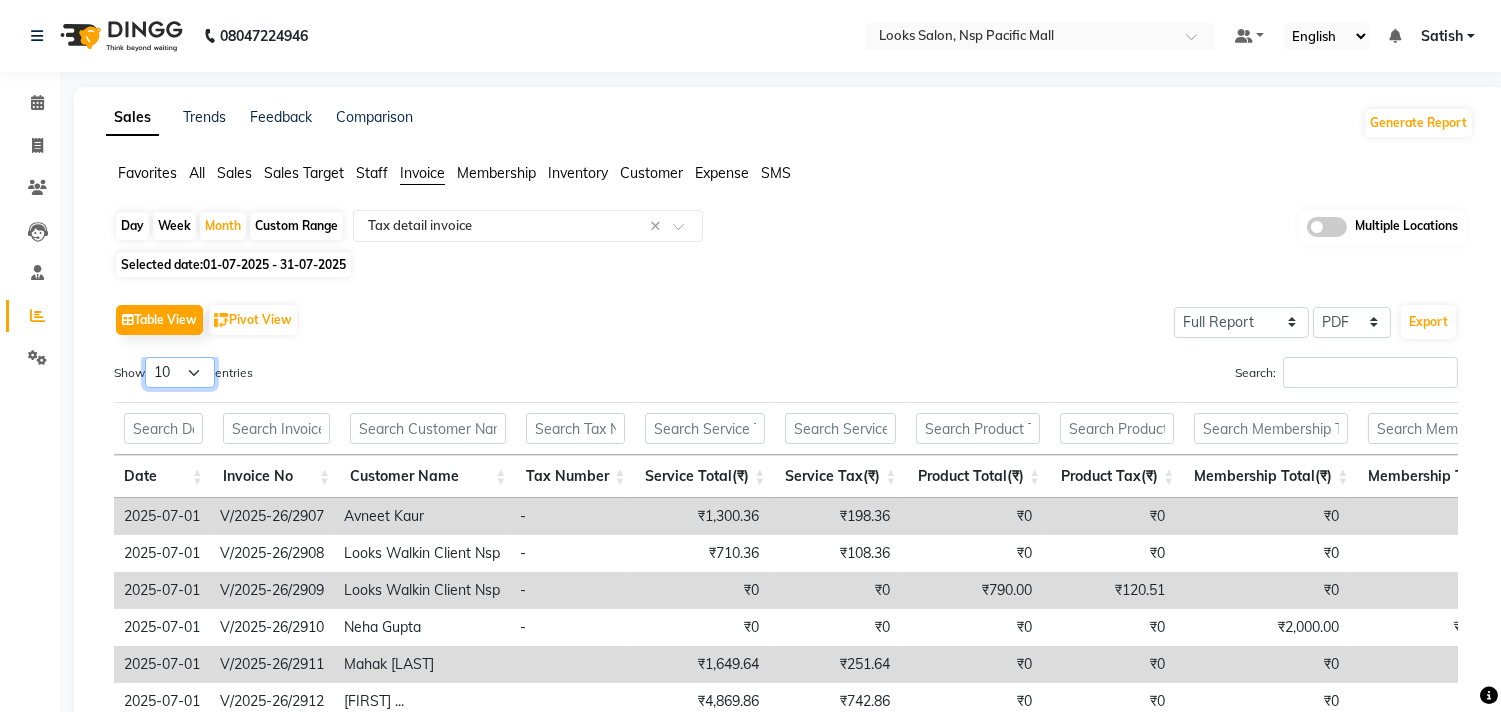 click on "10 25 50 100" at bounding box center [180, 372] 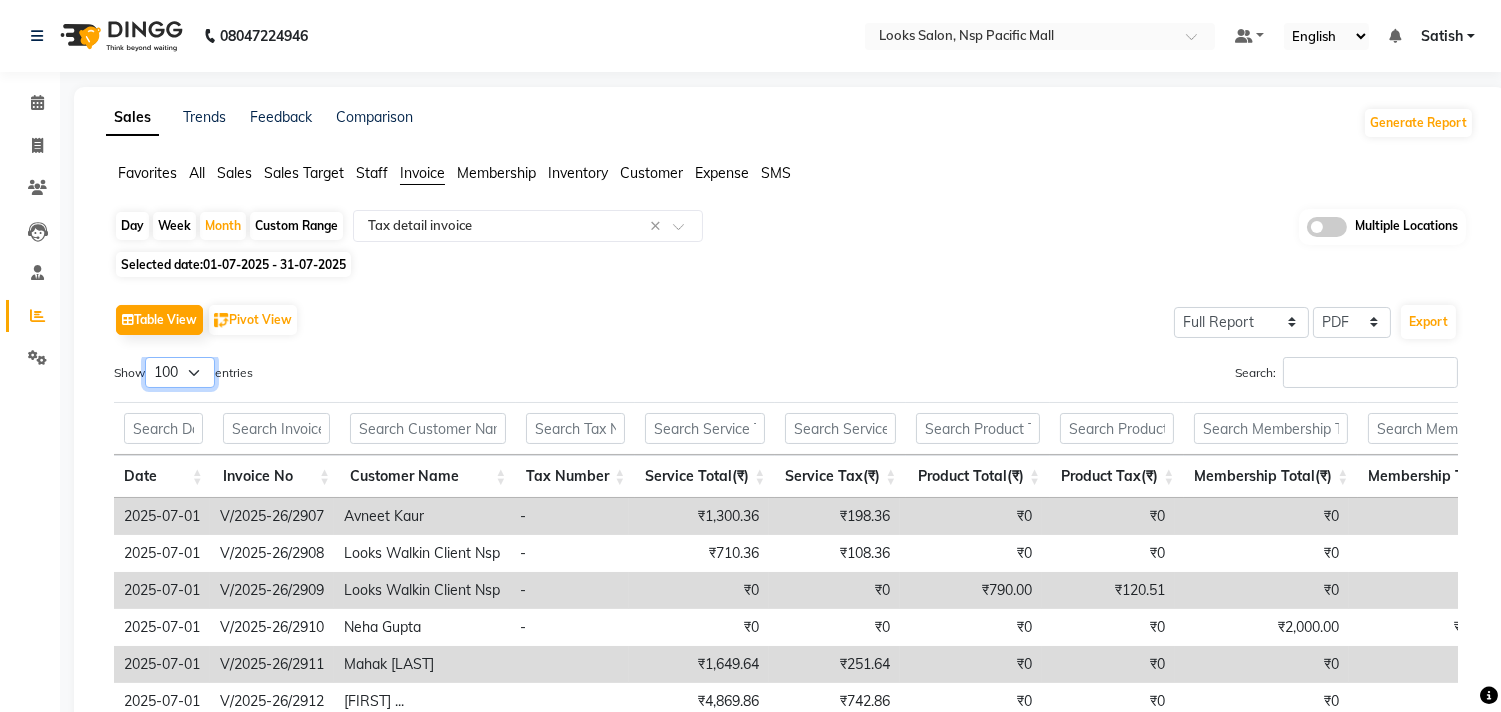 click on "10 25 50 100" at bounding box center (180, 372) 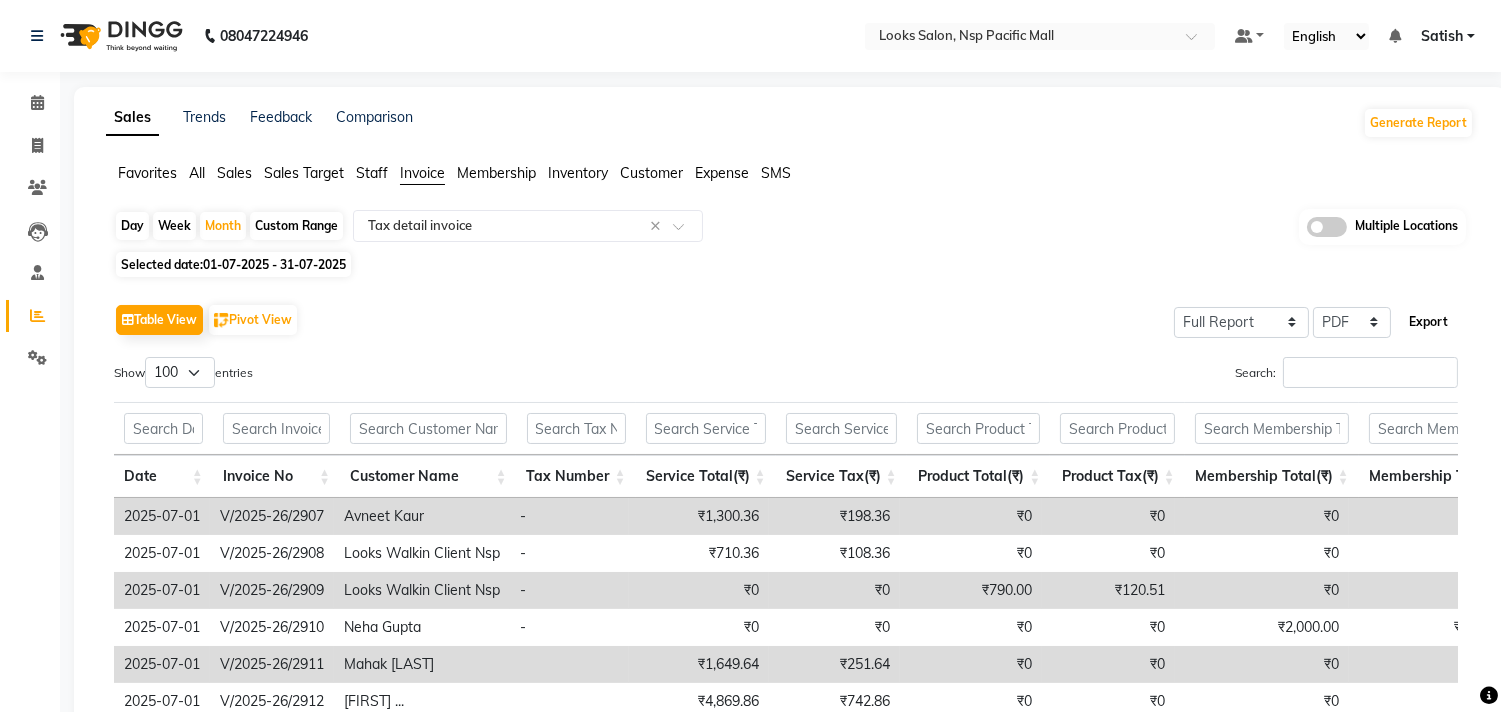 click on "Export" 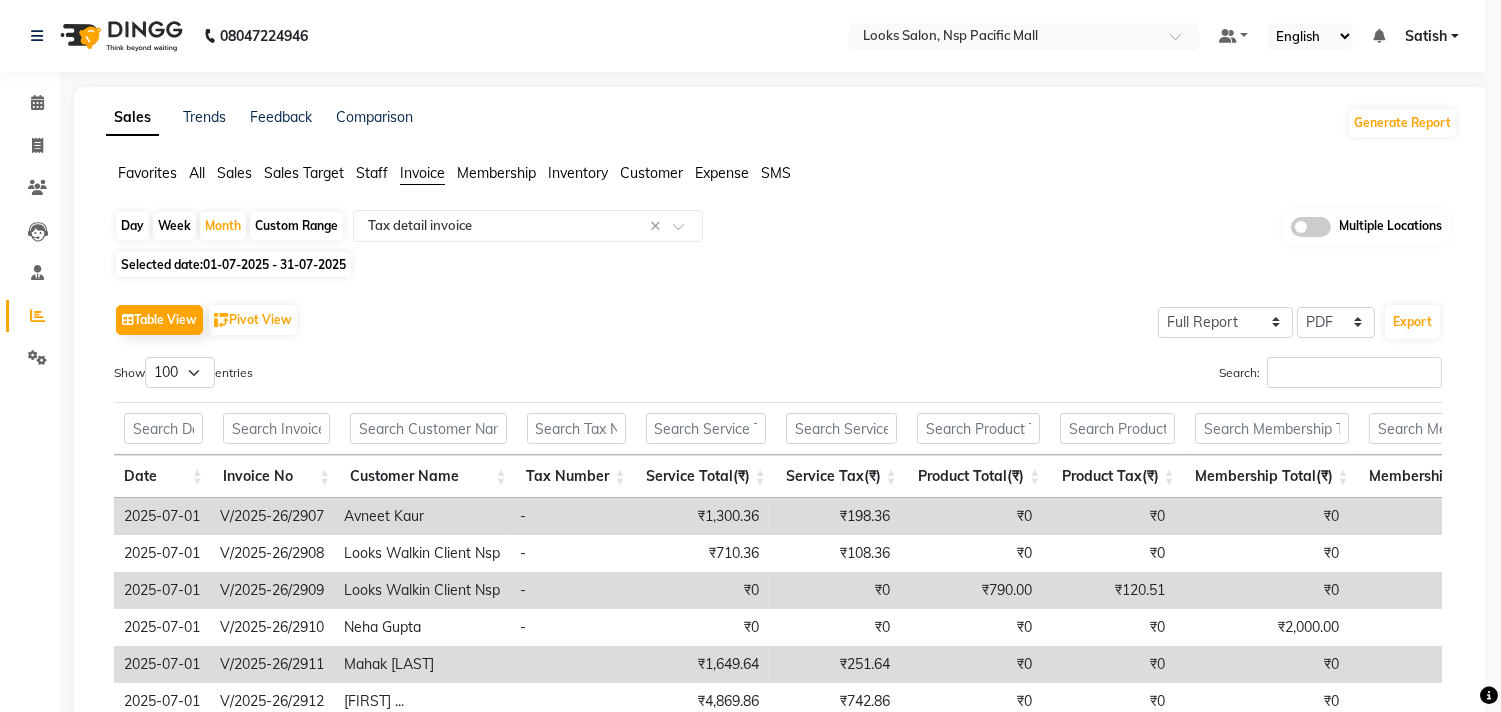click on "×" 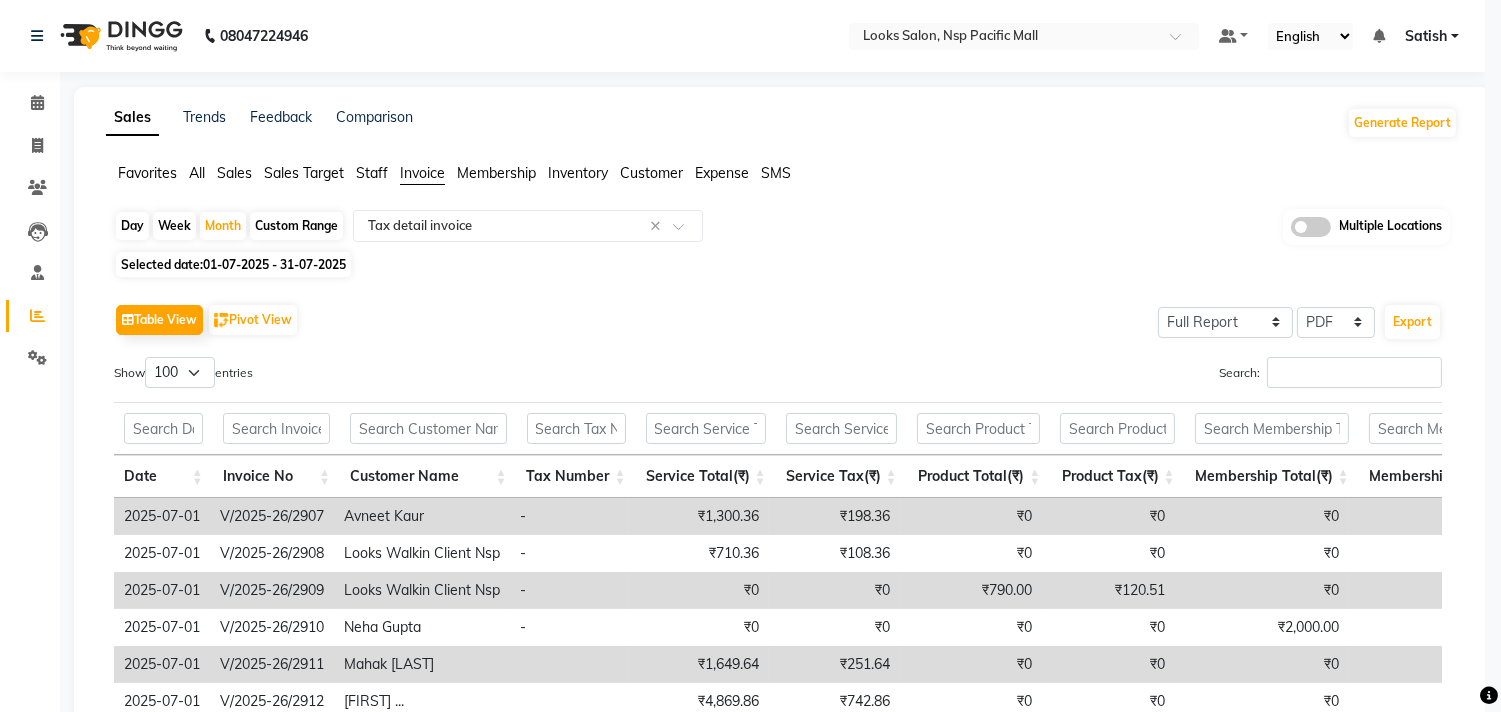 click on "× Report Preview
Report Name: Tax detail invoice
Report Duration: 01-07-2025 - 31-07-2025
Looks Salon
NSP Pacific Mall
date
invoice no
customer name
tax number
service total(₹)
service tax(₹)
product total(₹)
product tax(₹)
membership total(₹)
membership tax(₹)
SGST(₹) - 0.0" 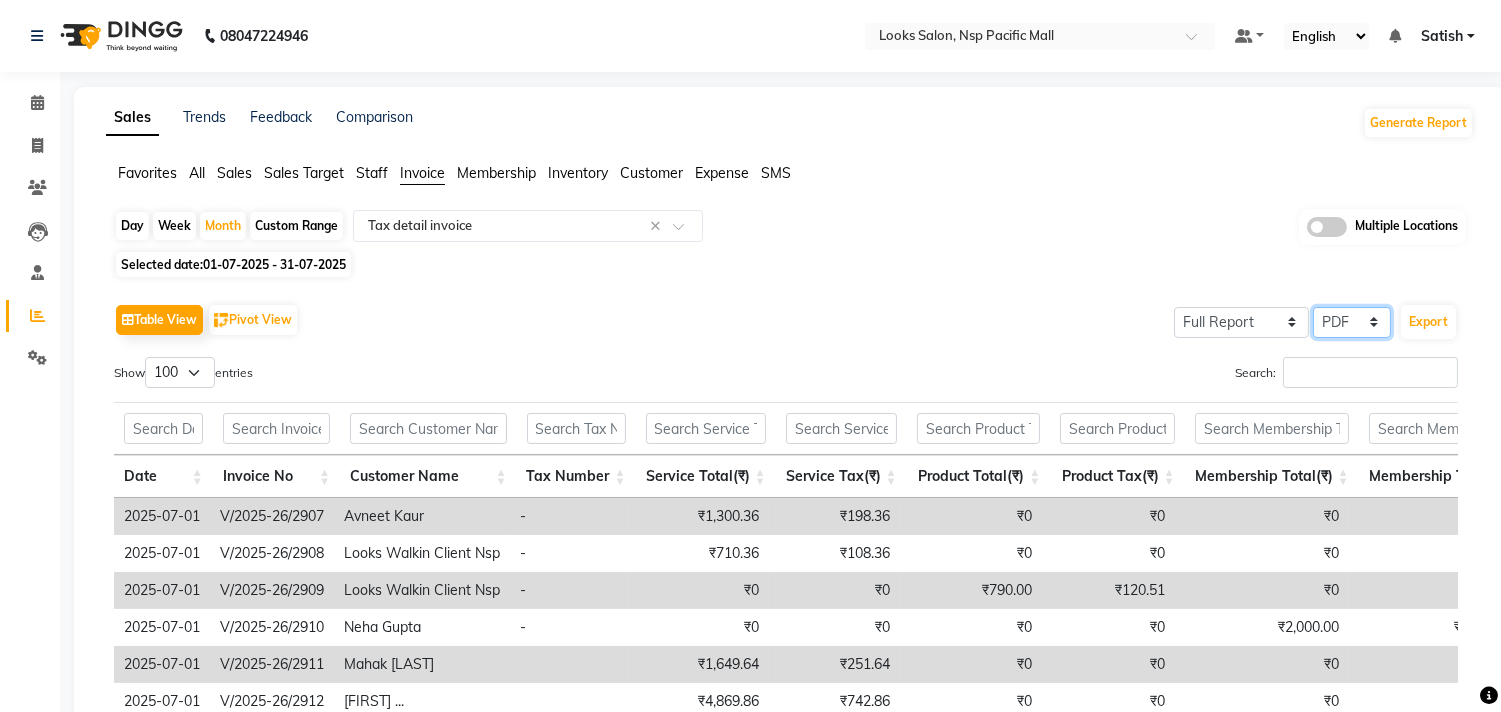 click on "Select CSV PDF" 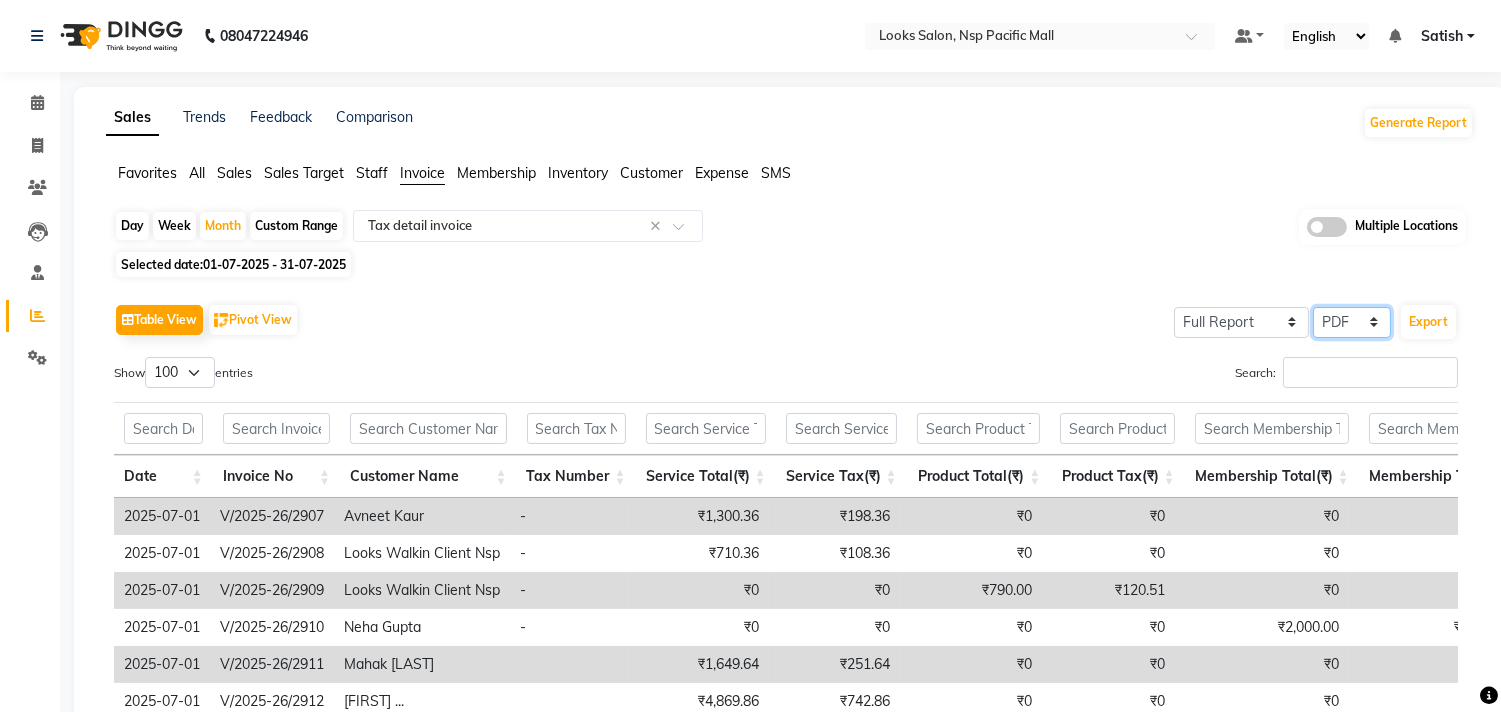 select on "csv" 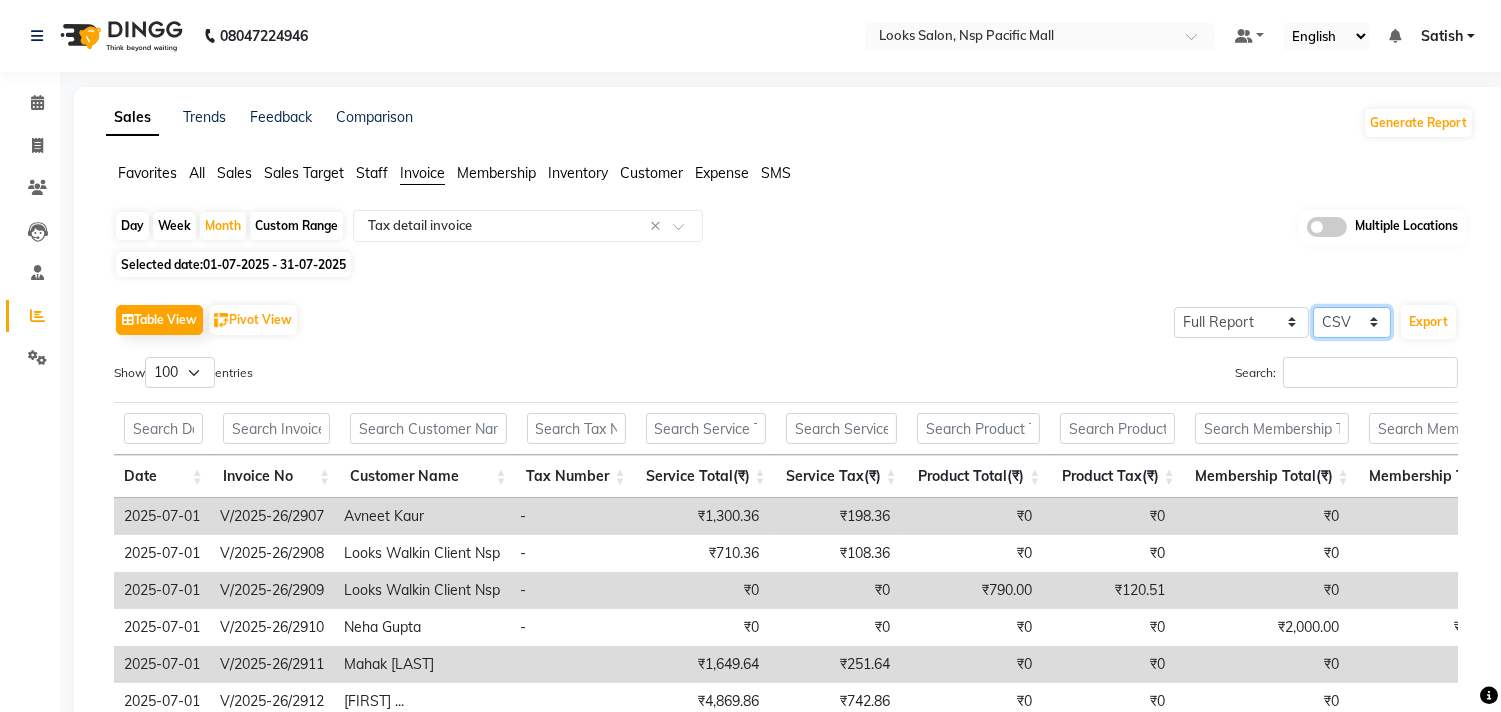 click on "Select CSV PDF" 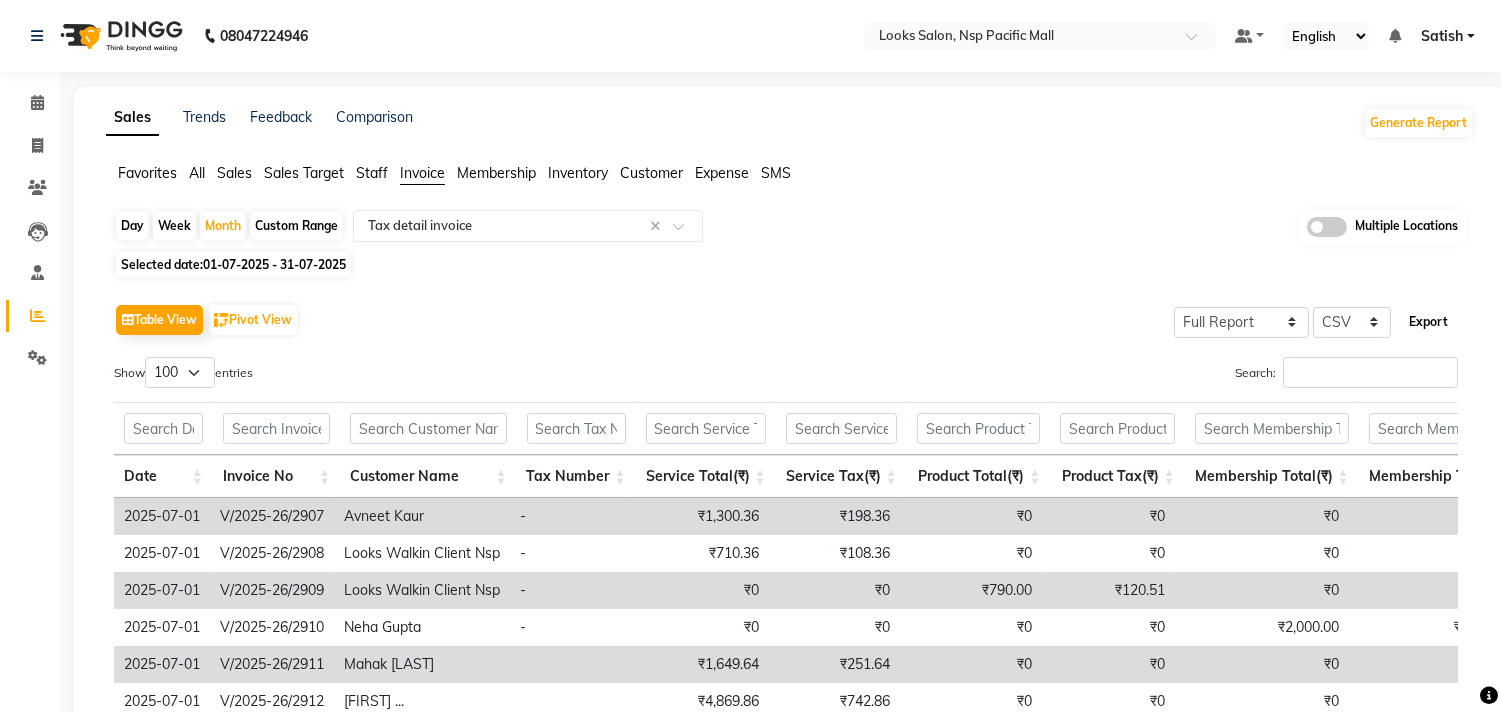 click on "Export" 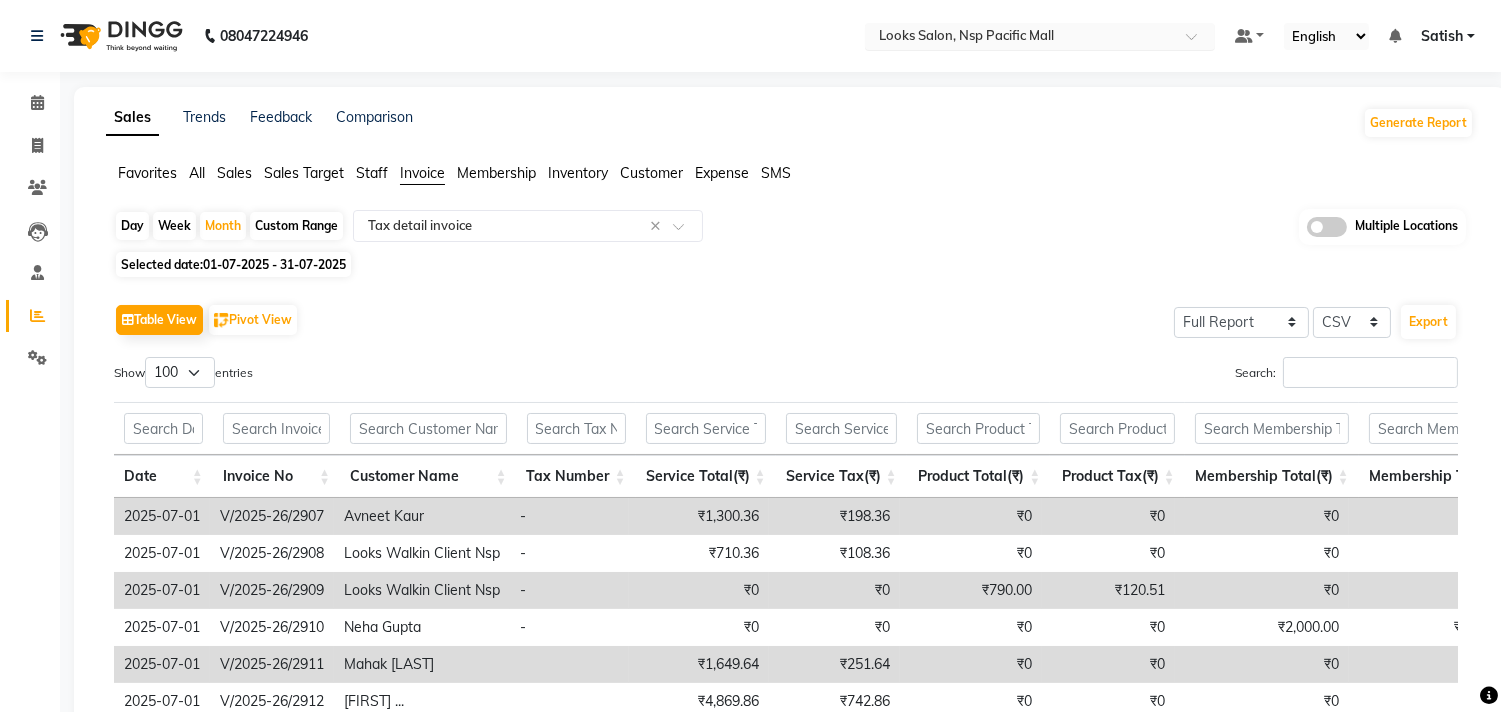 click at bounding box center [1020, 38] 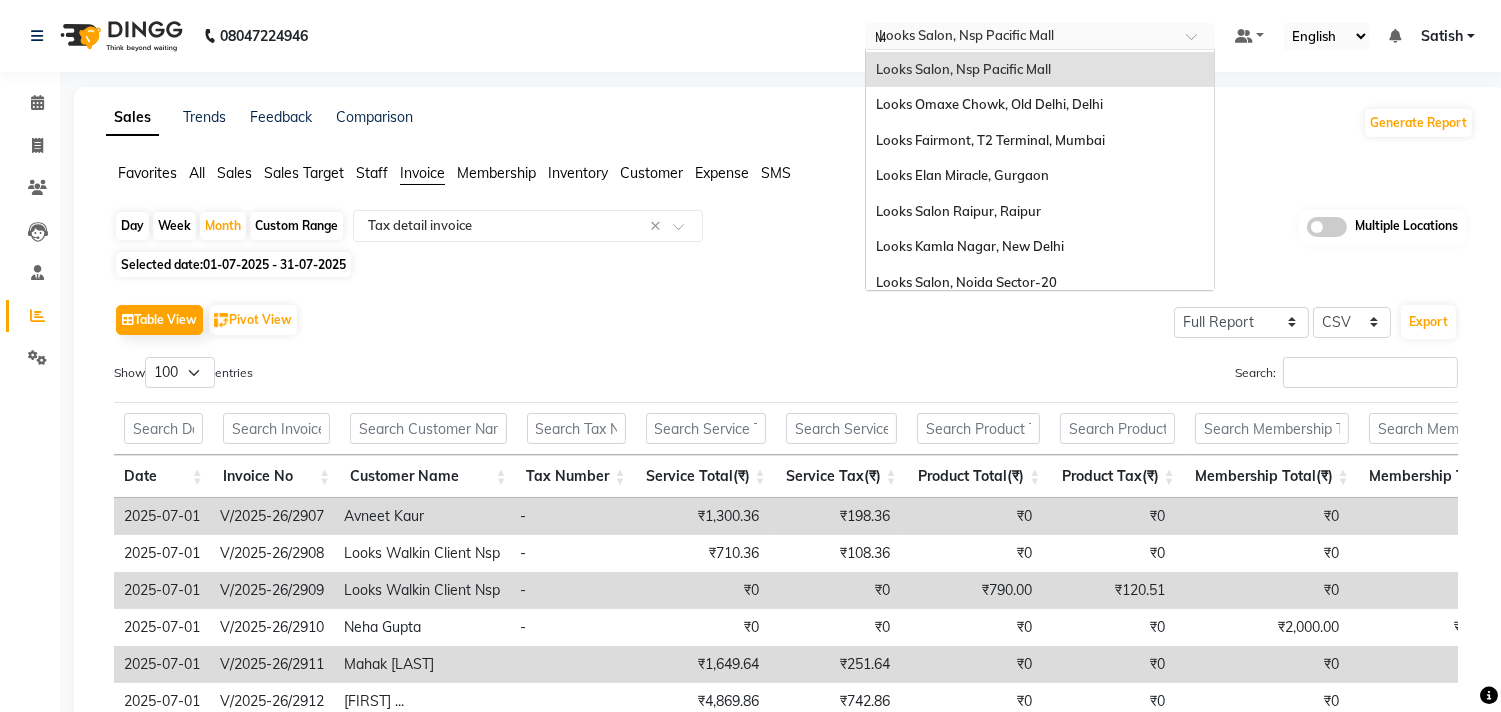 scroll, scrollTop: 807, scrollLeft: 0, axis: vertical 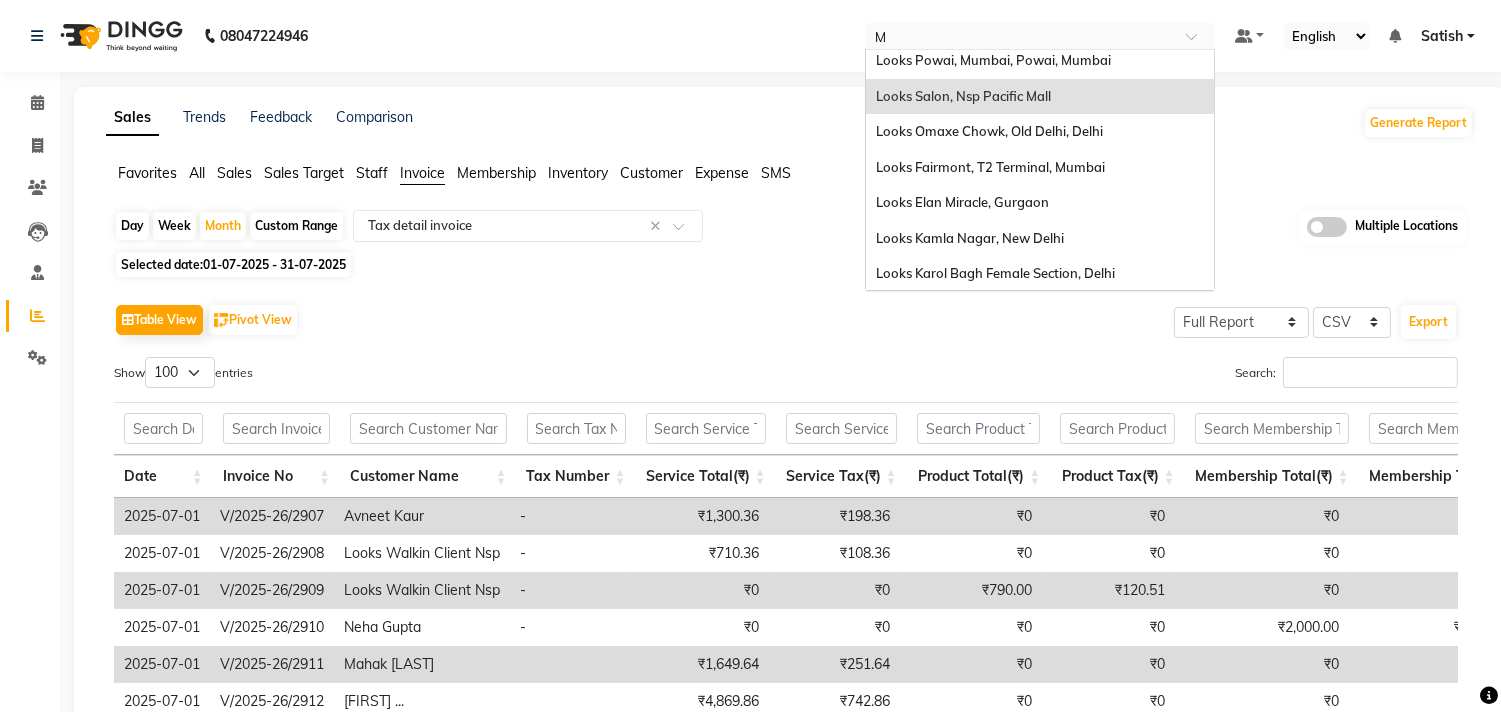 type on "MO" 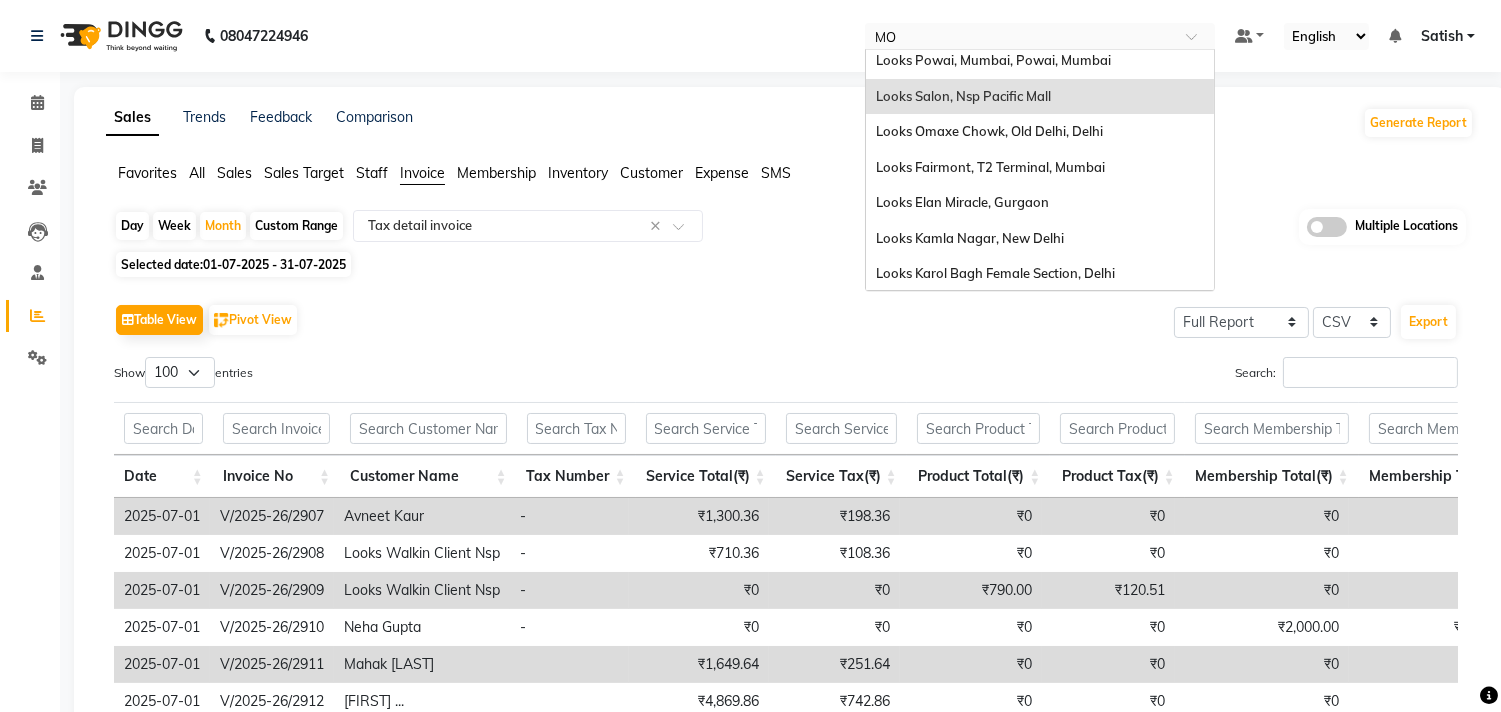 scroll, scrollTop: 0, scrollLeft: 0, axis: both 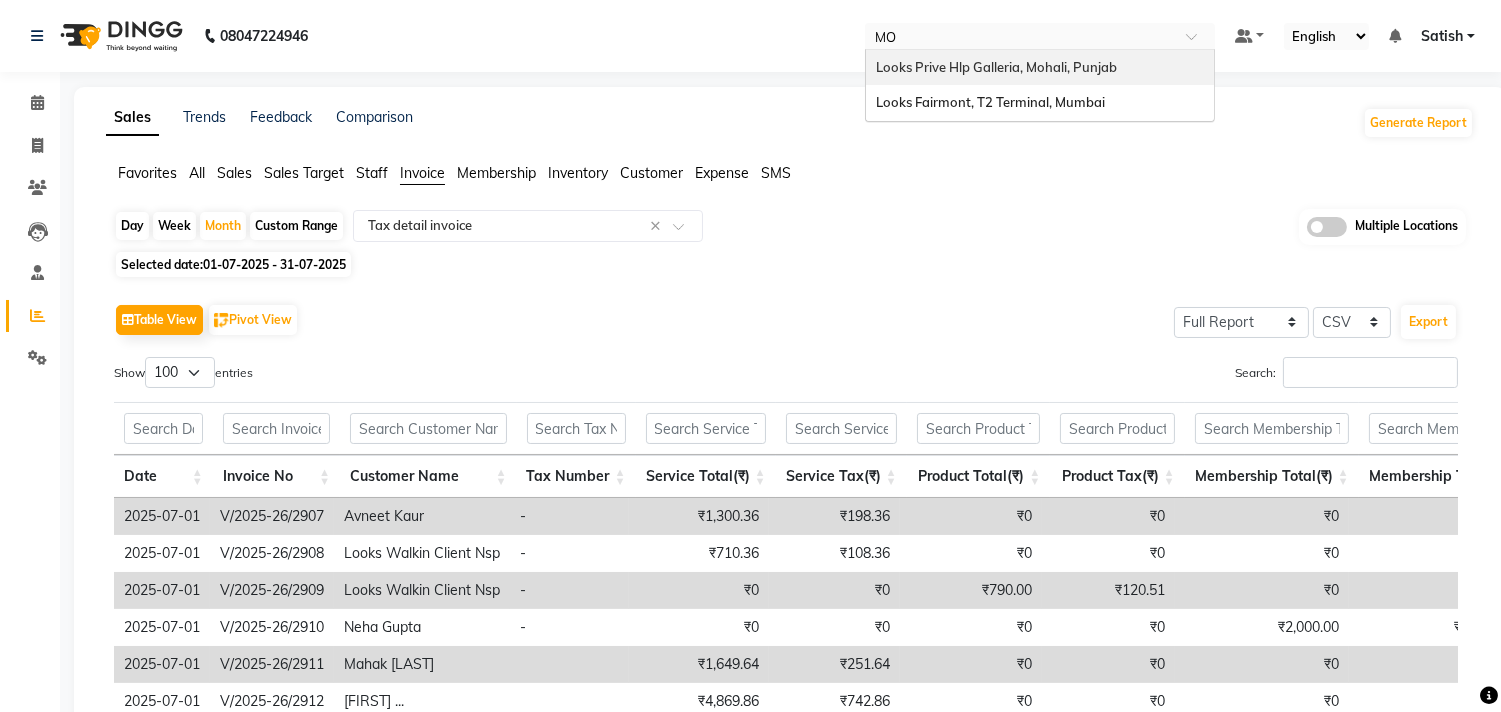 click on "Looks Prive Hlp Galleria, Mohali, Punjab" at bounding box center (1040, 68) 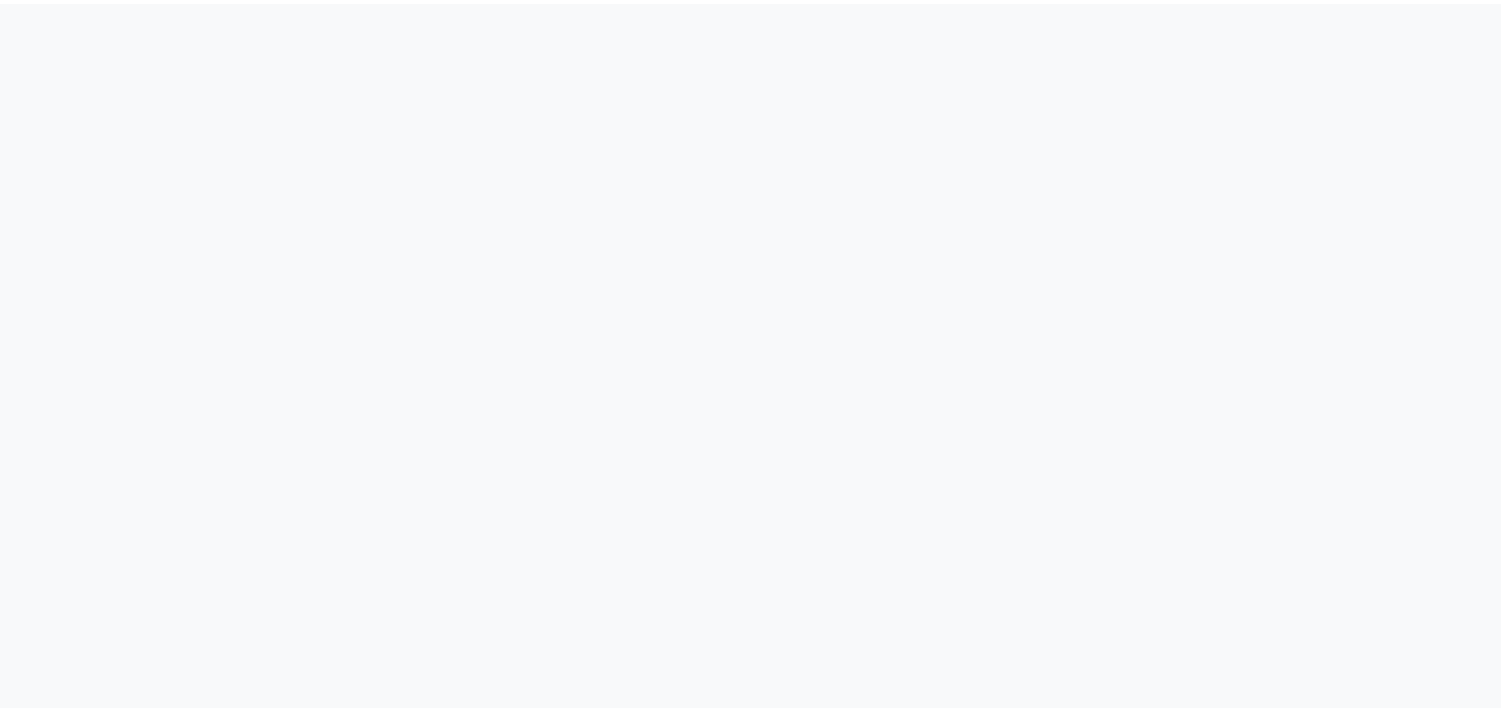 scroll, scrollTop: 0, scrollLeft: 0, axis: both 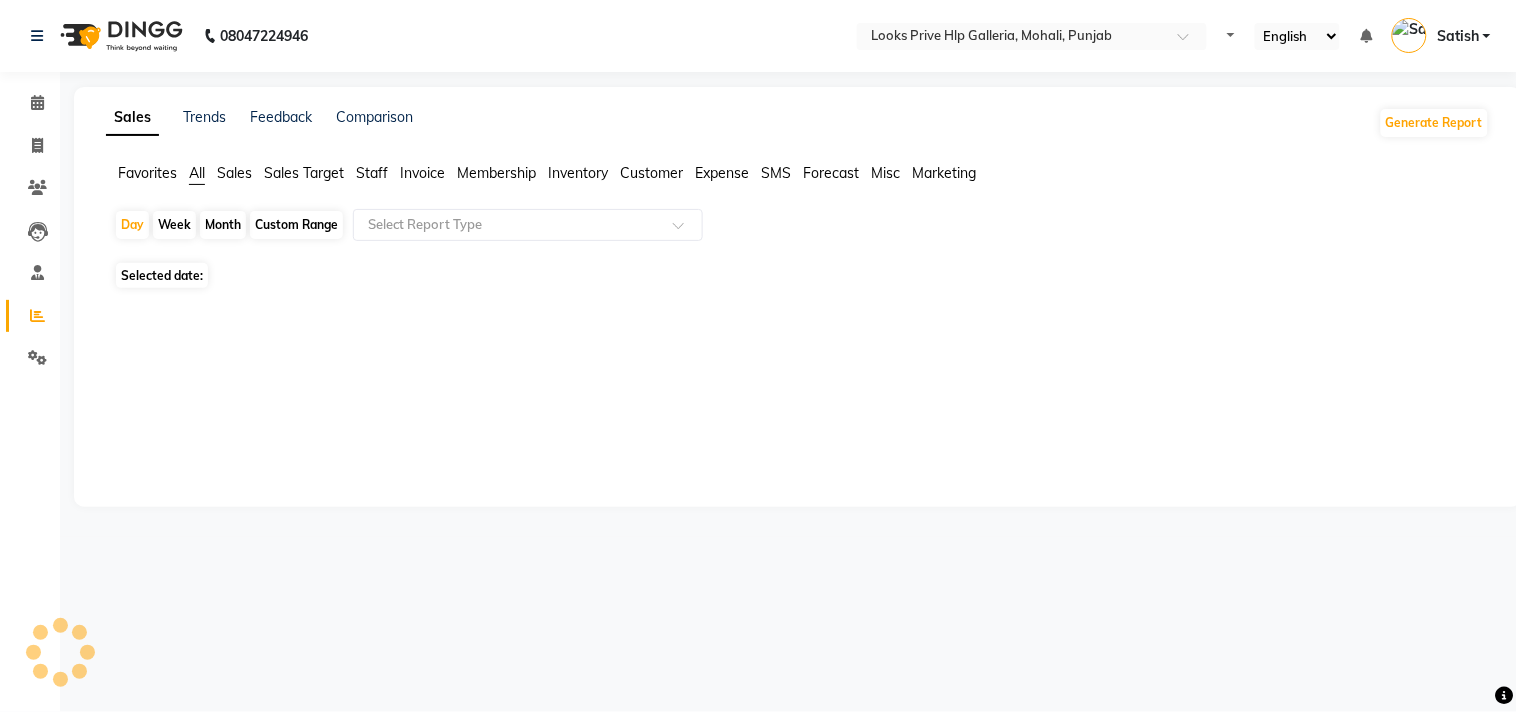 select on "en" 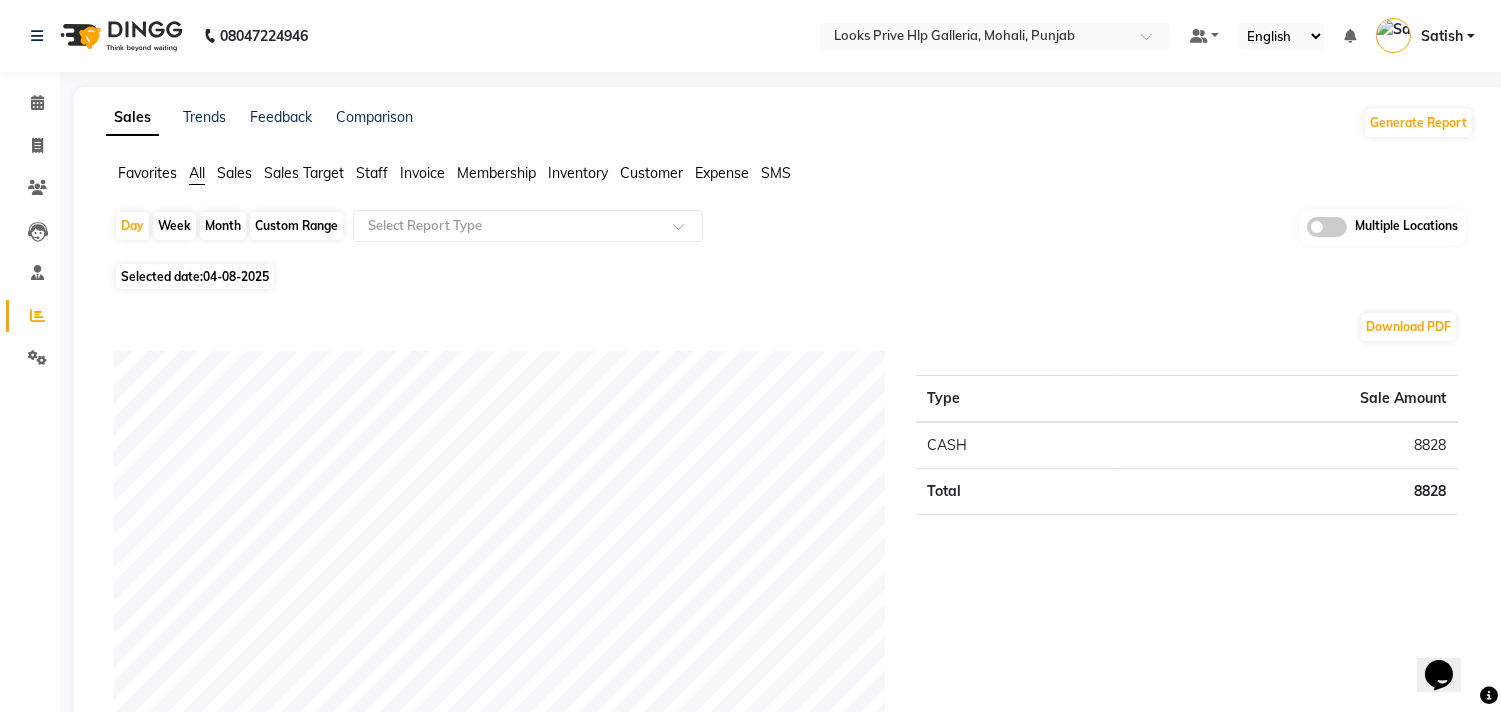 scroll, scrollTop: 0, scrollLeft: 0, axis: both 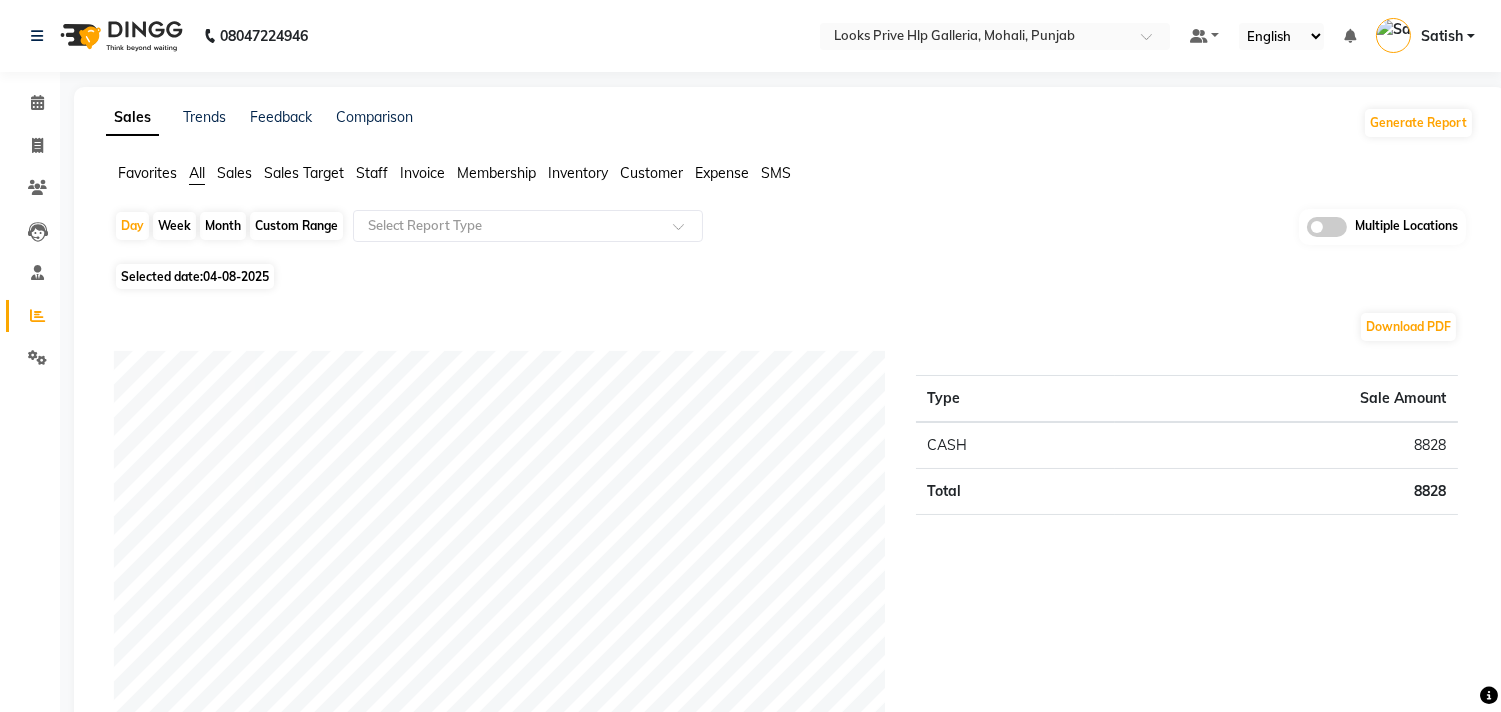 click on "Month" 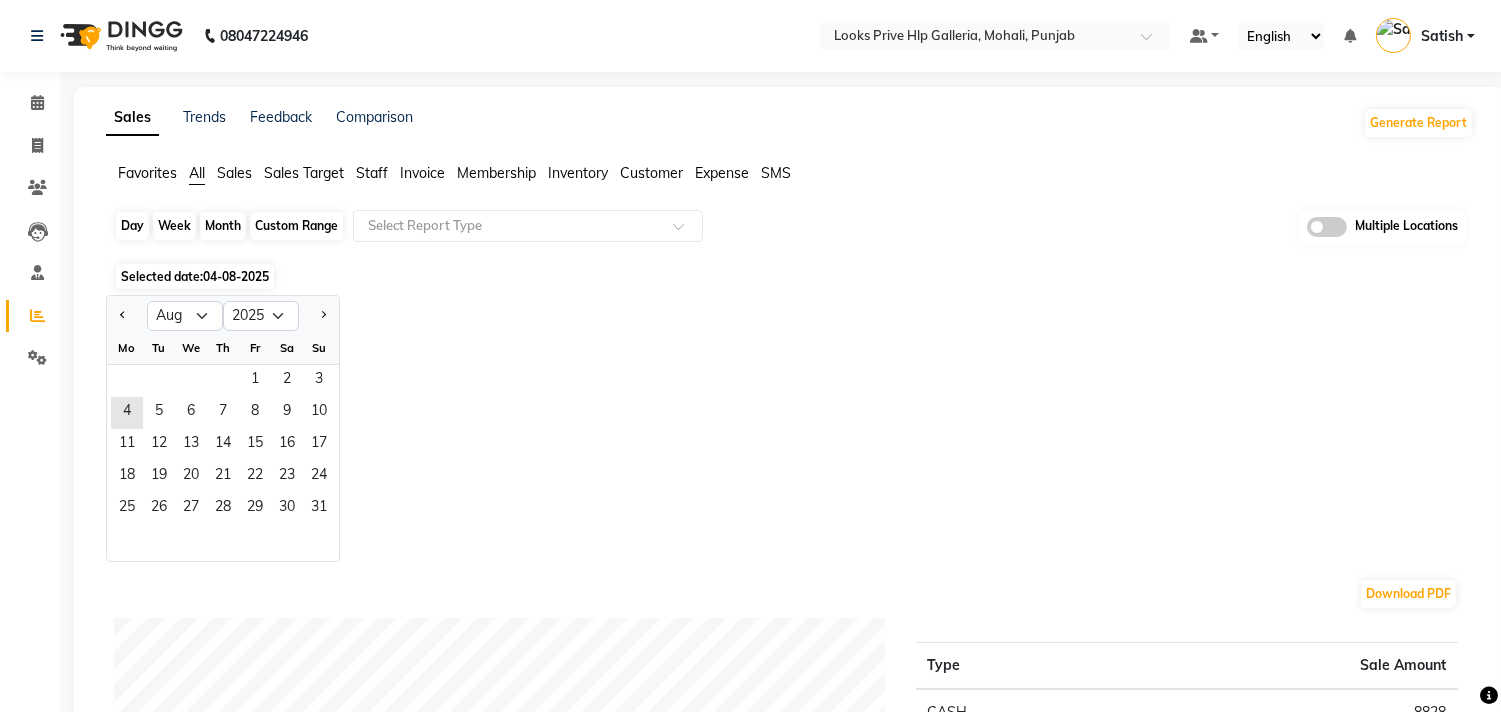 click on "Month" 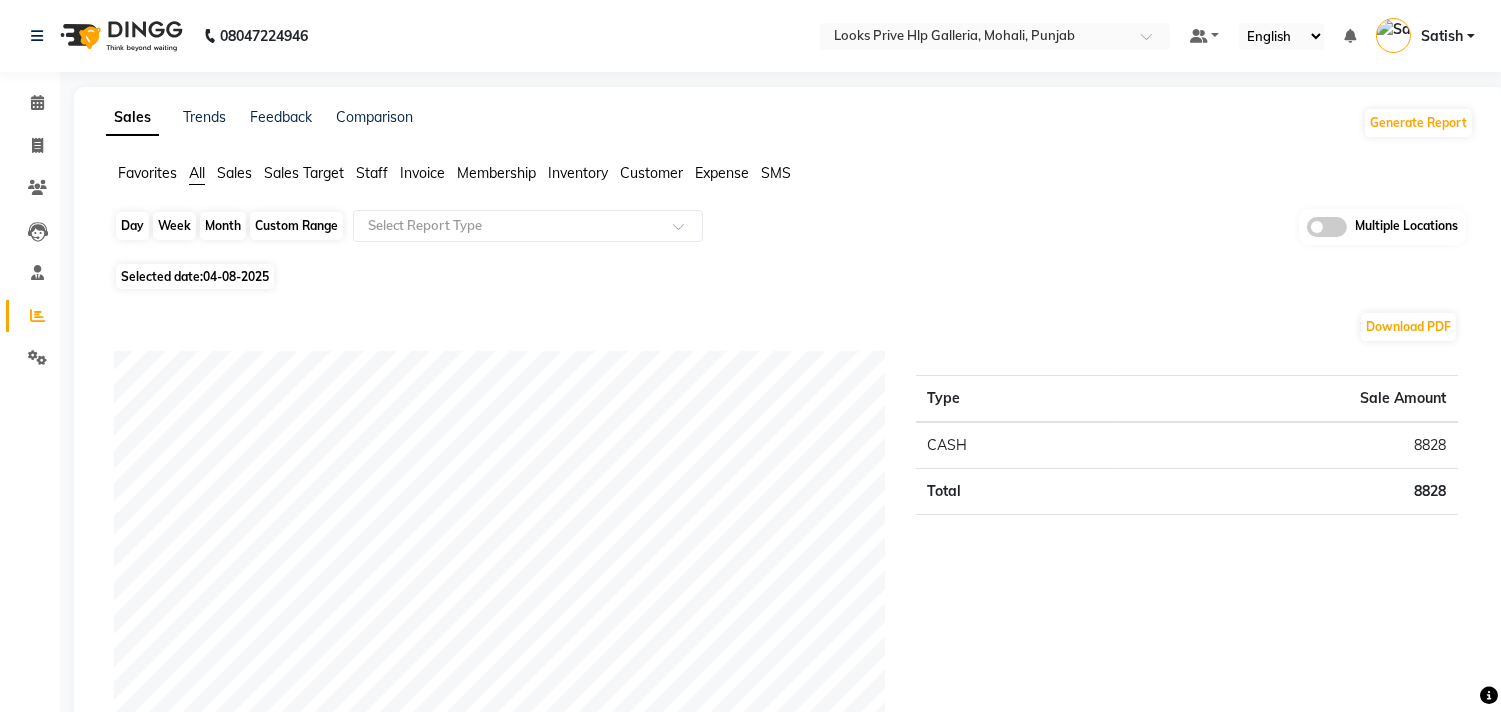 click on "Month" 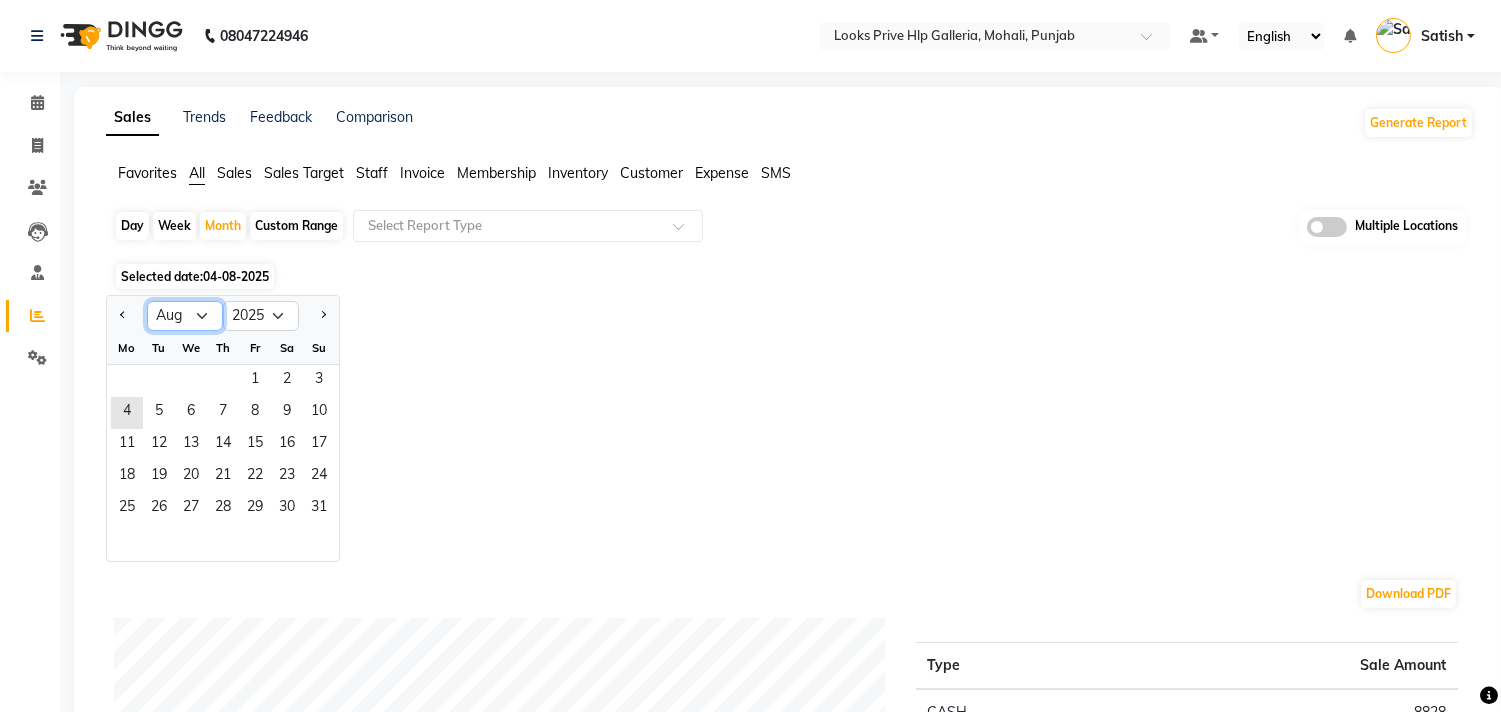 click on "Jan Feb Mar Apr May Jun Jul Aug Sep Oct Nov Dec" 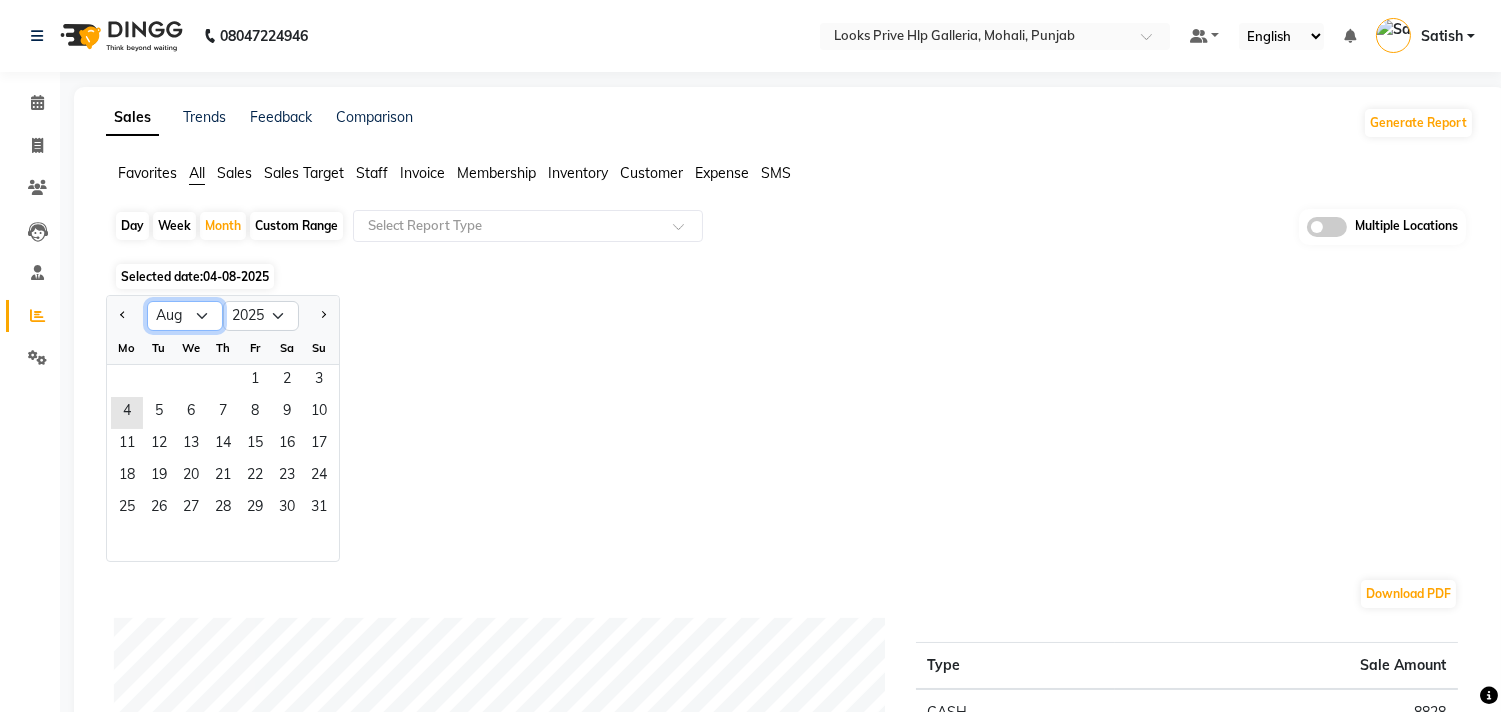 select on "7" 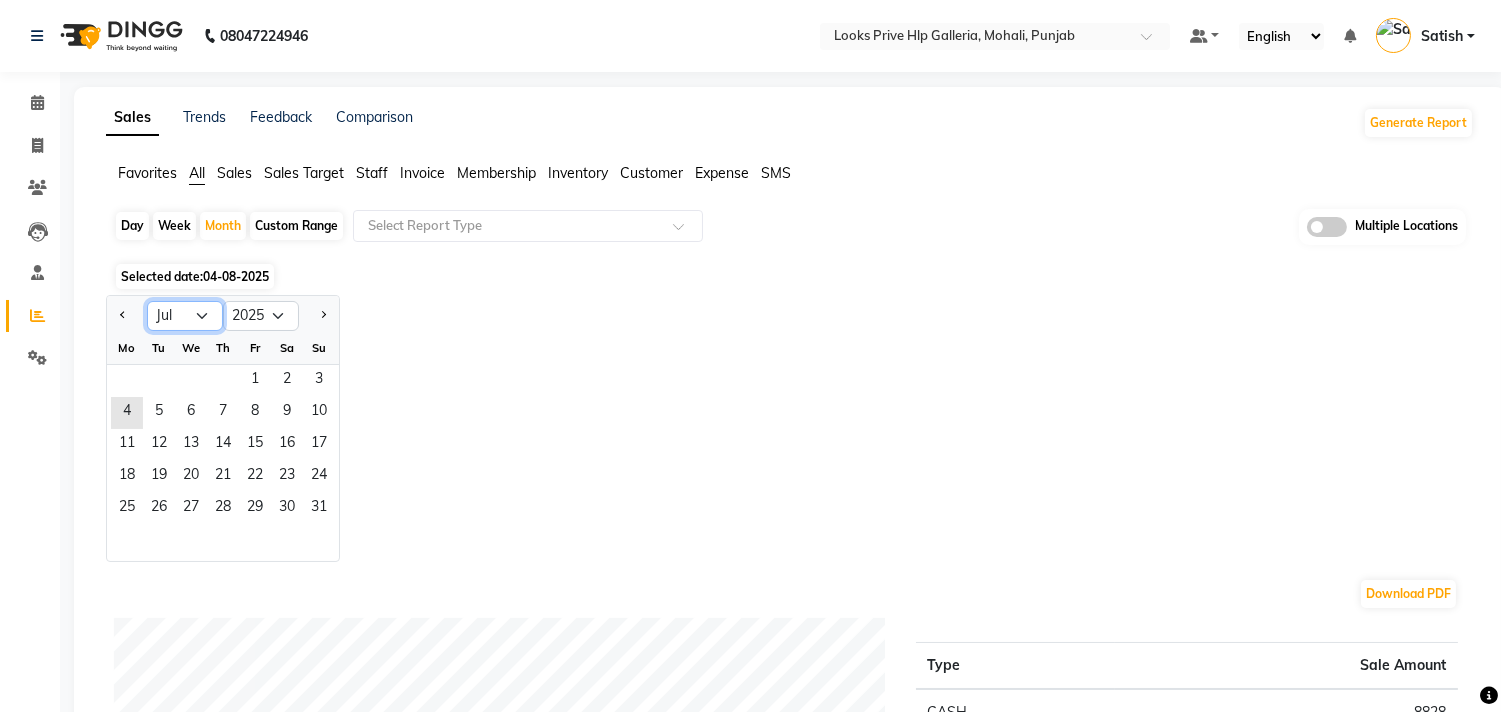 click on "Jan Feb Mar Apr May Jun Jul Aug Sep Oct Nov Dec" 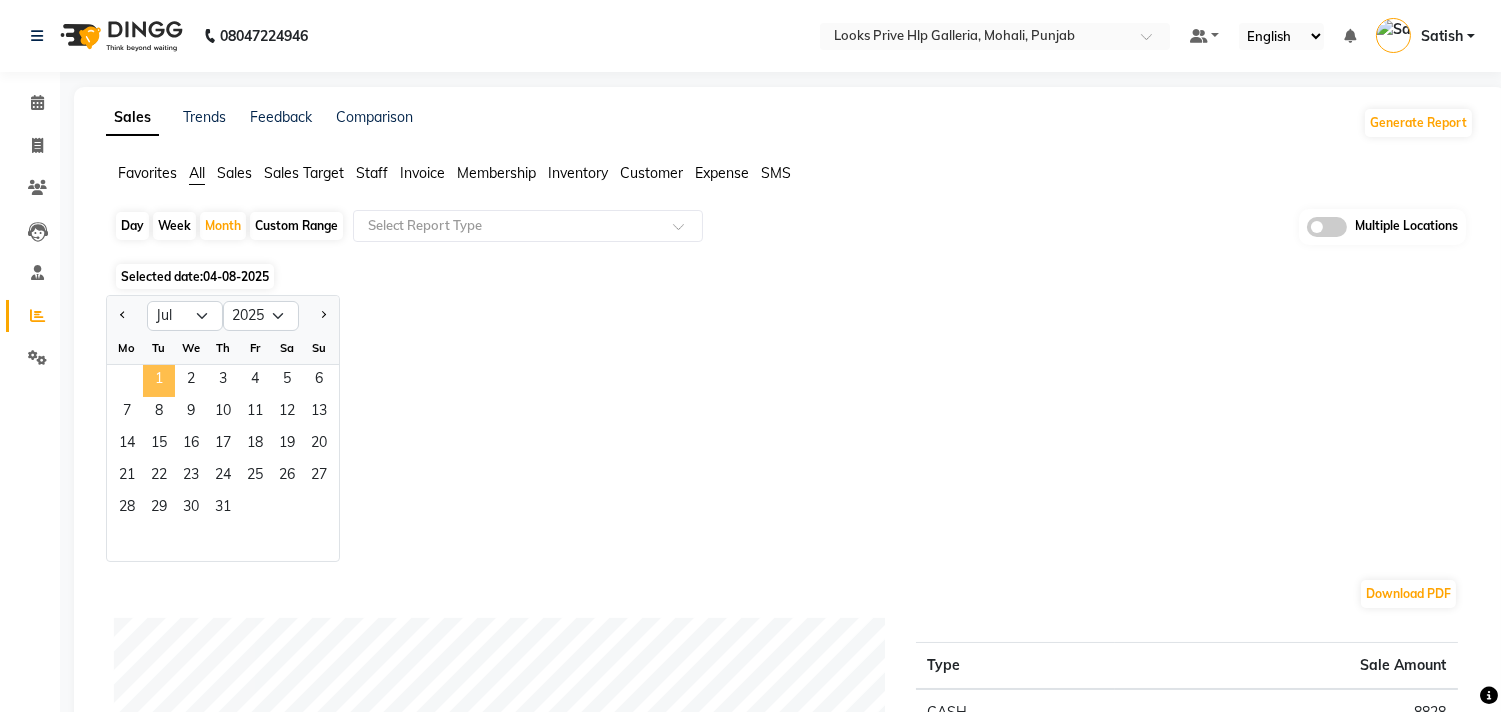 click on "1" 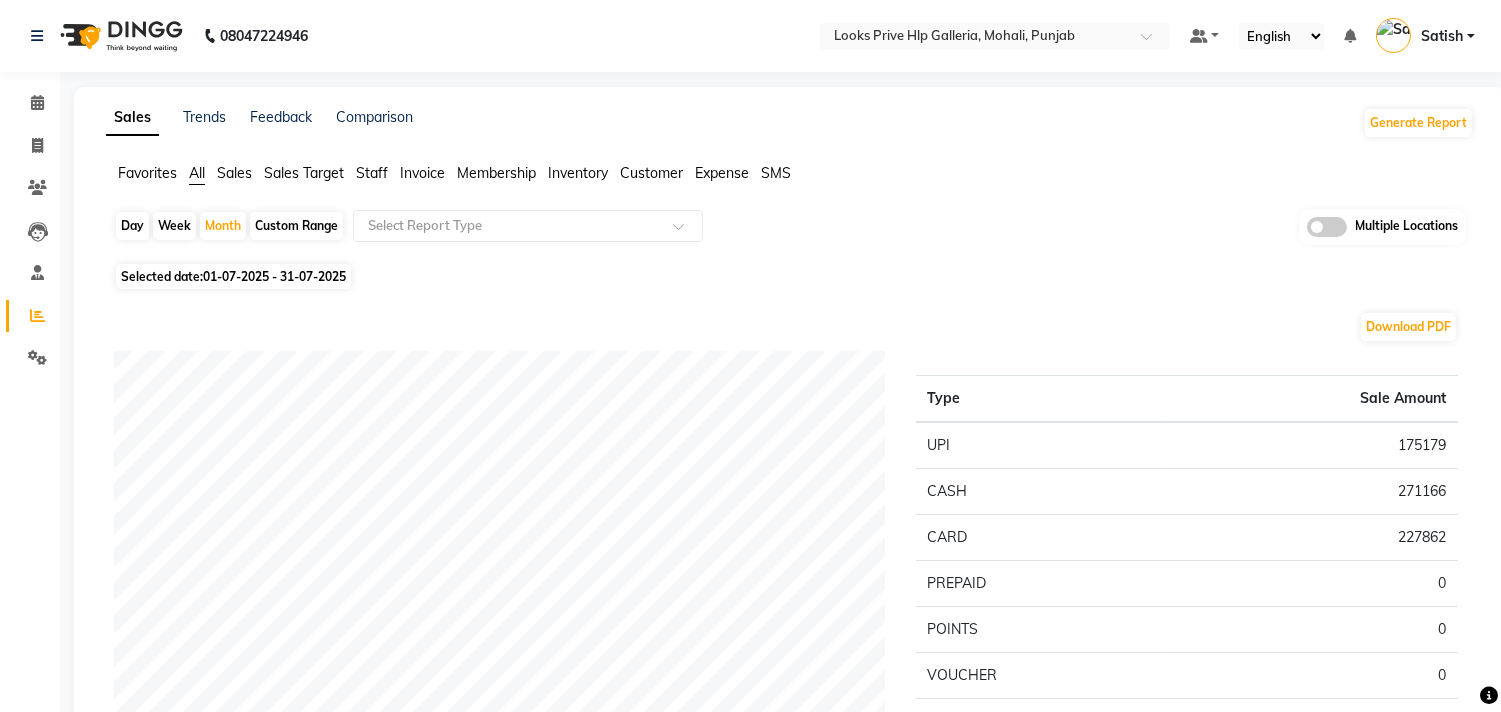 click on "Invoice" 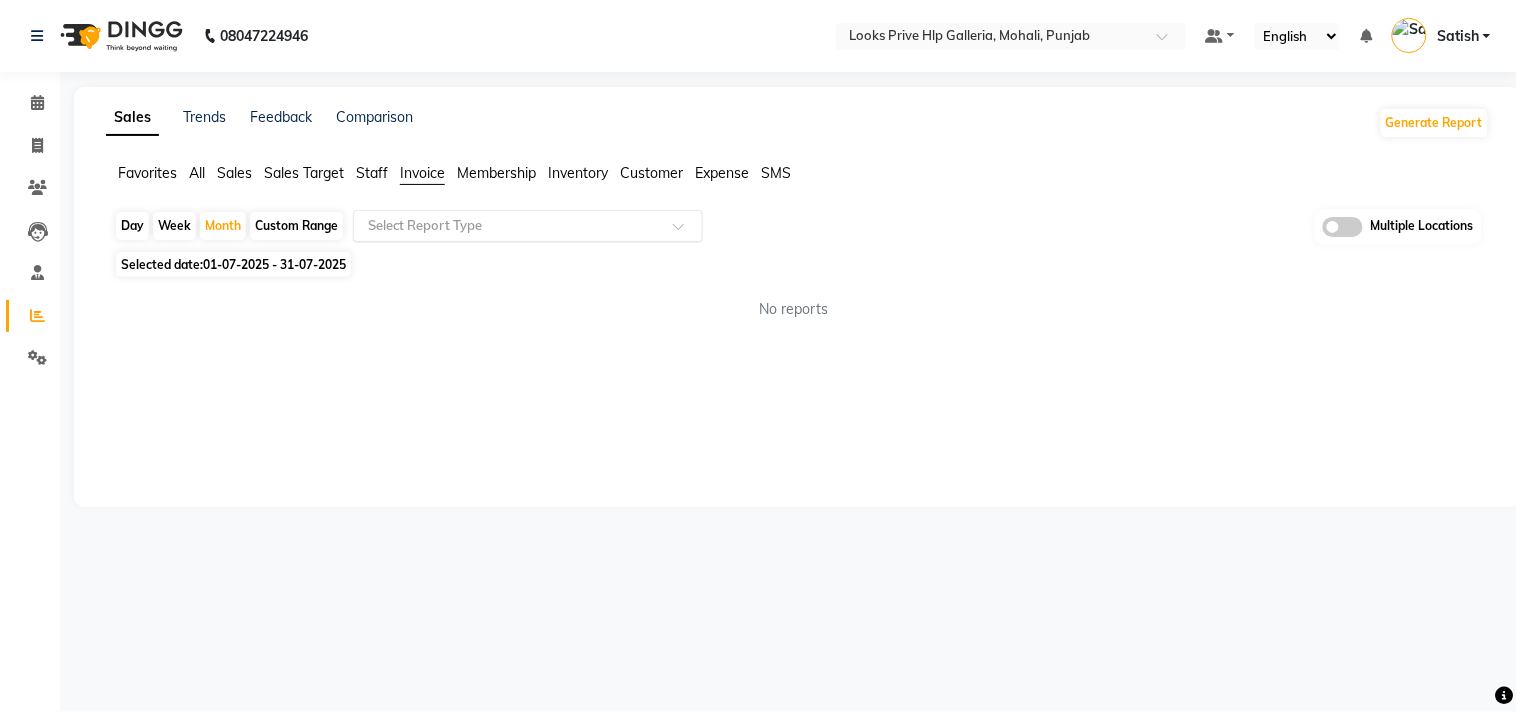 click 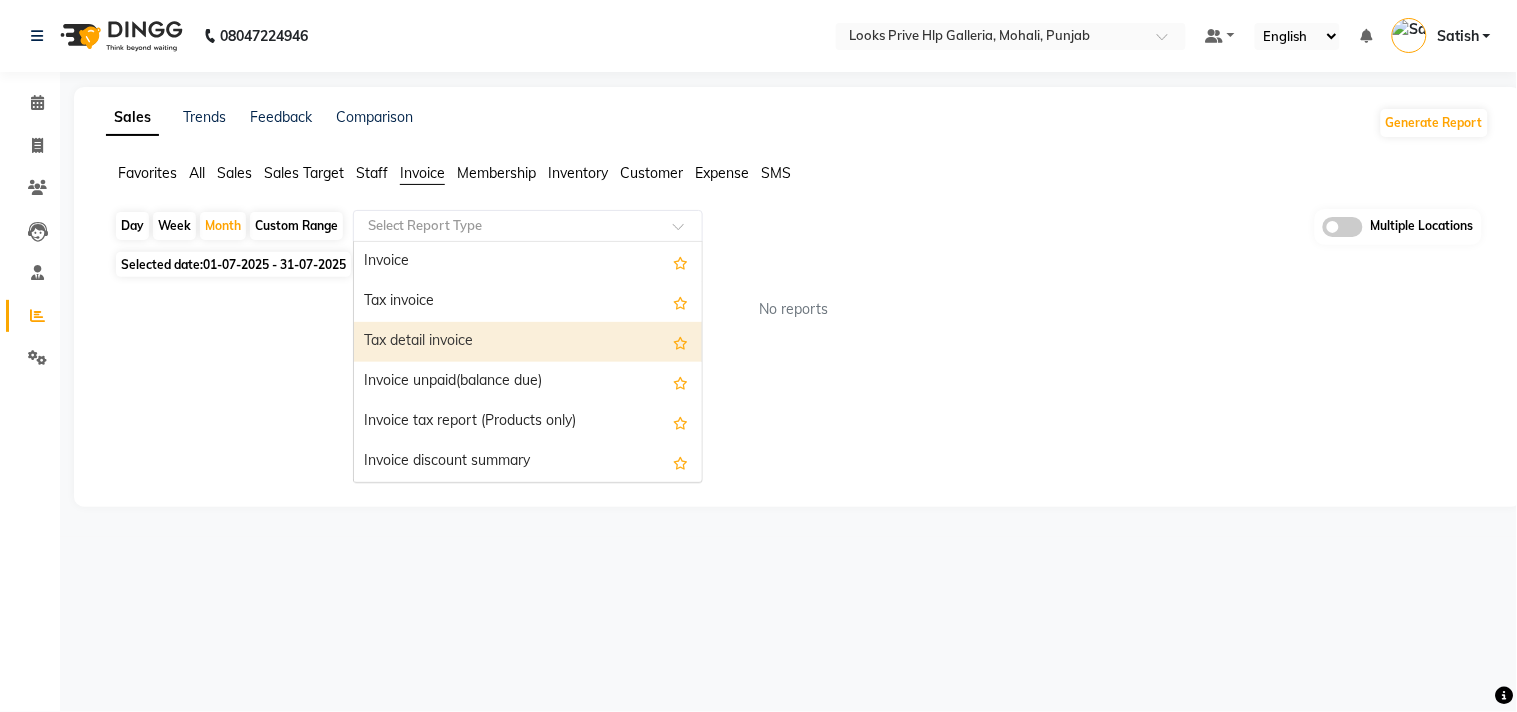 click on "Tax detail invoice" at bounding box center (528, 342) 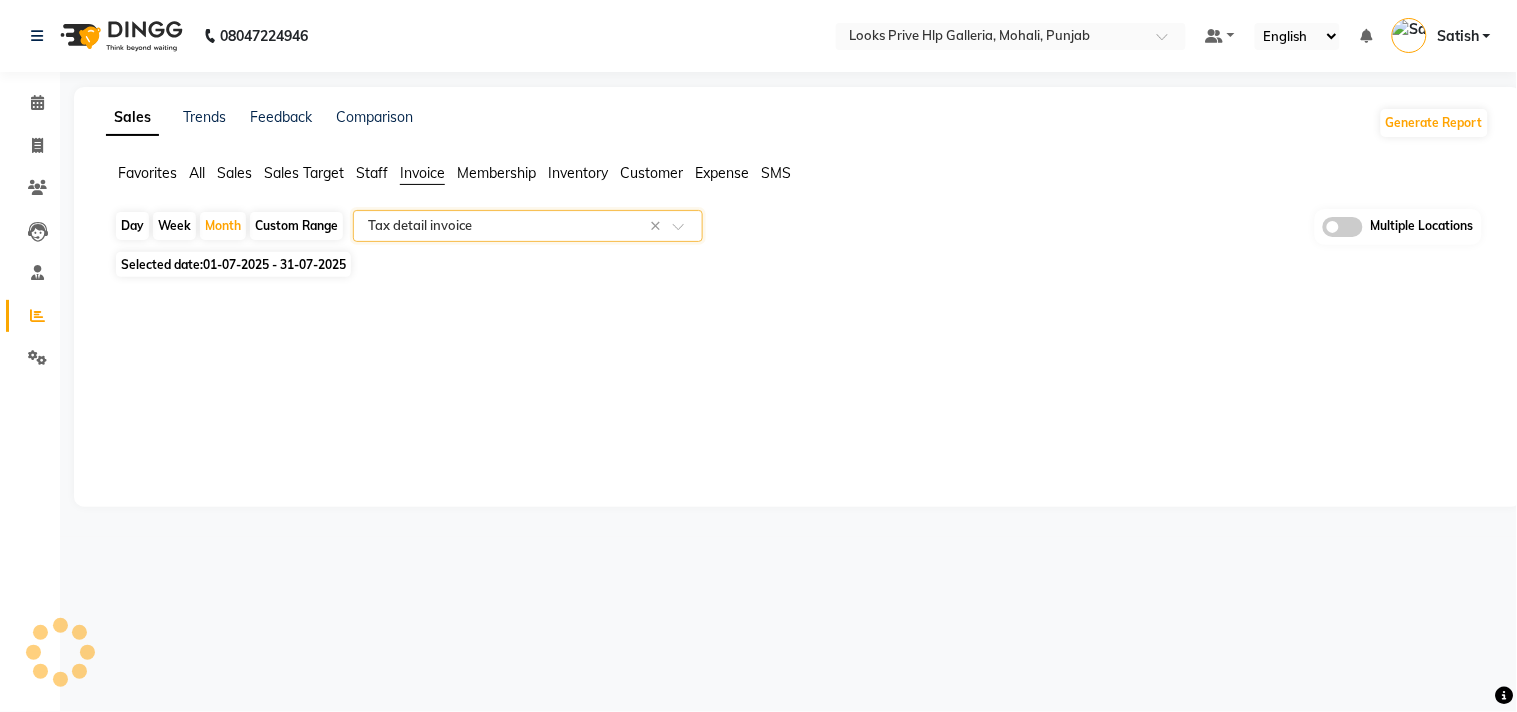 select on "full_report" 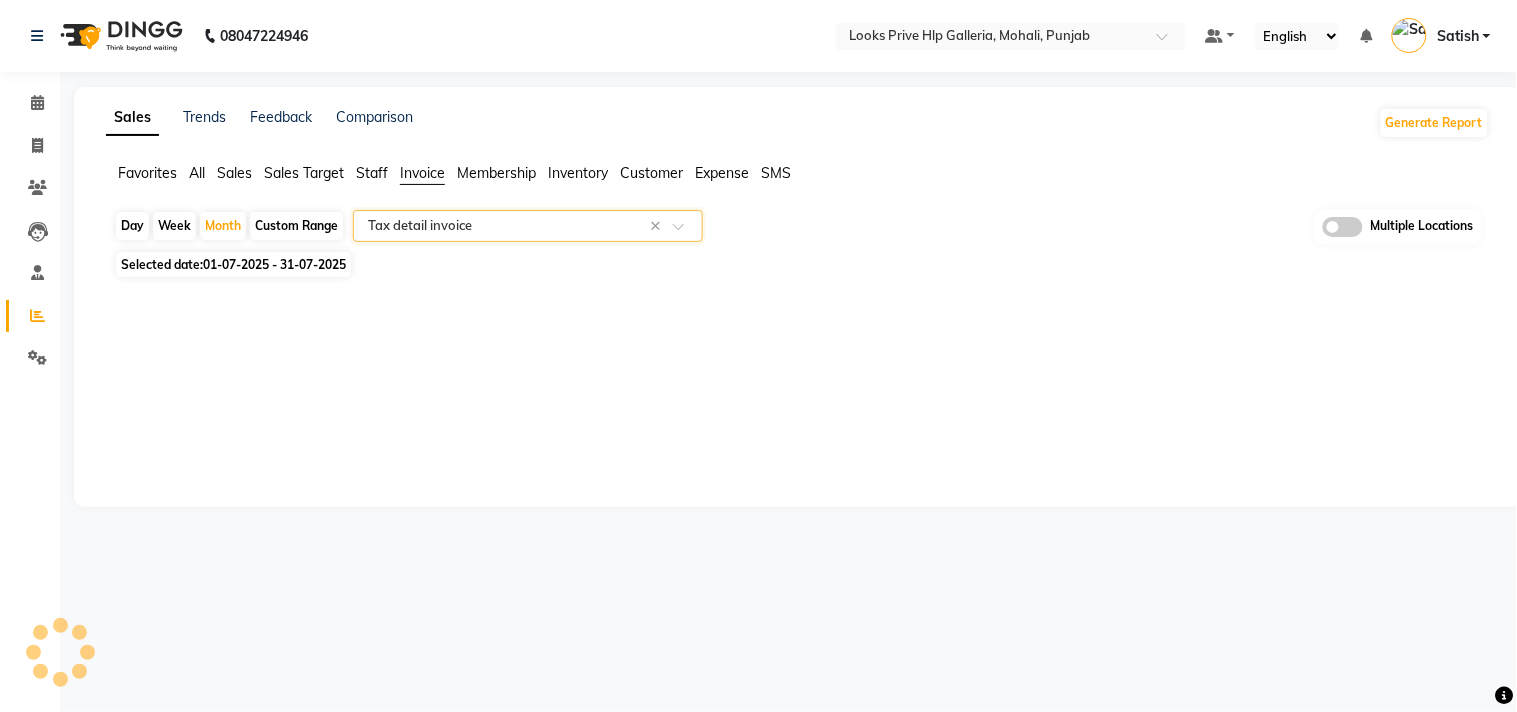 select on "csv" 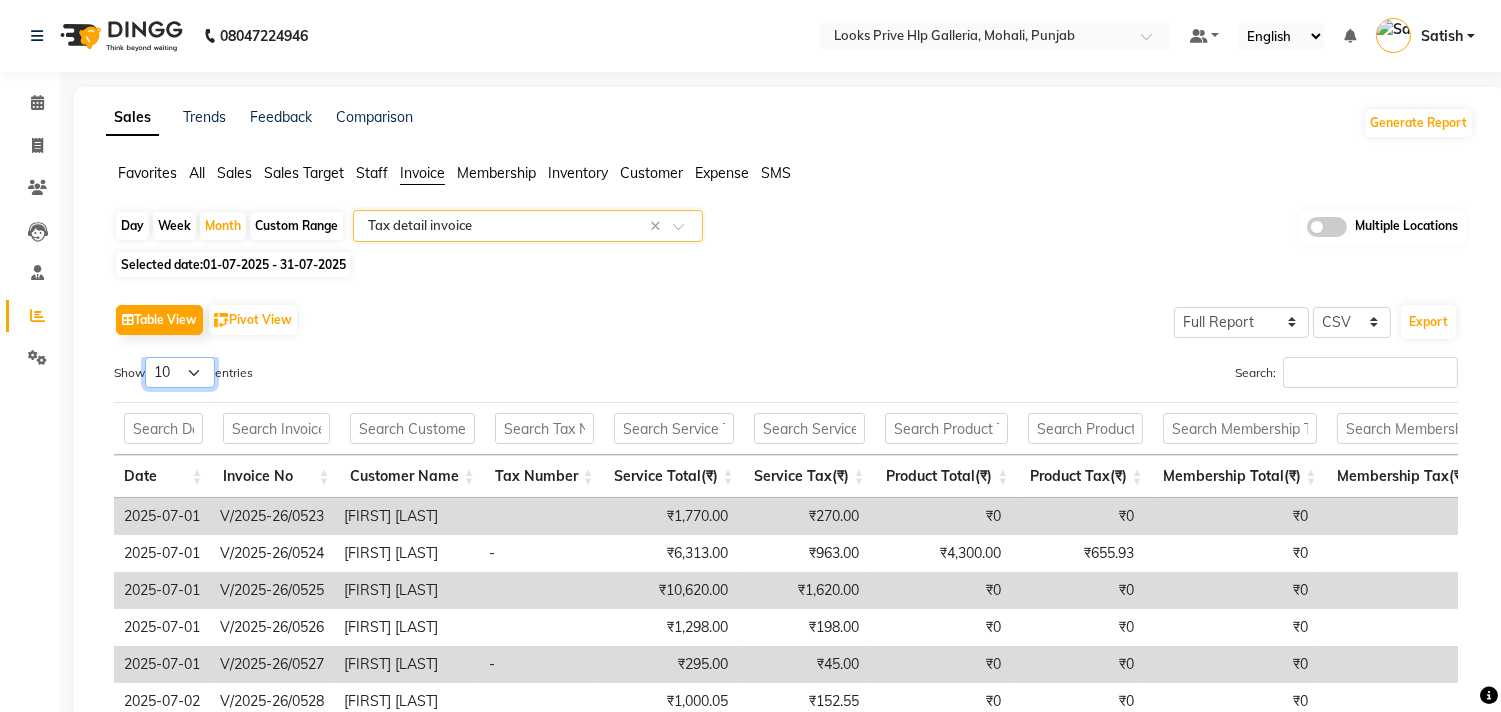 click on "10 25 50 100" at bounding box center [180, 372] 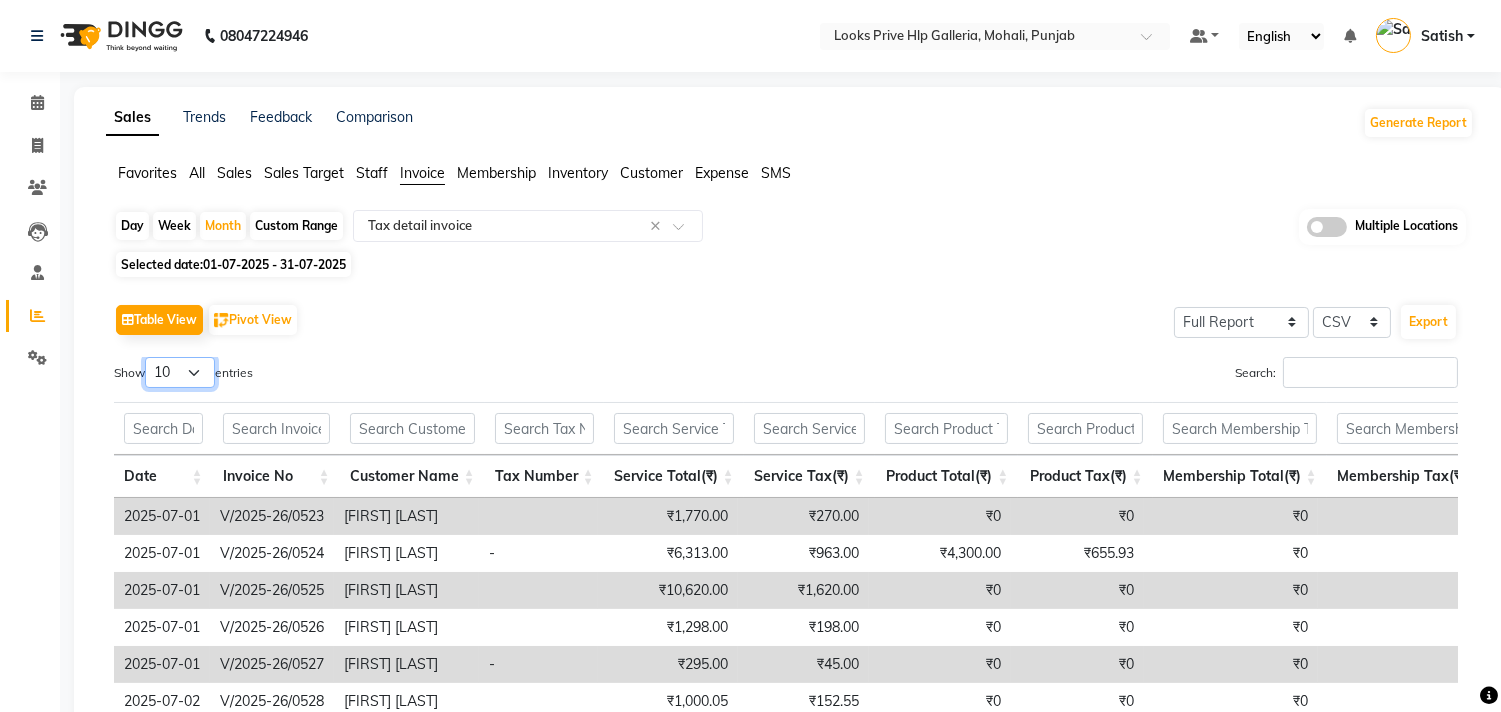 select on "100" 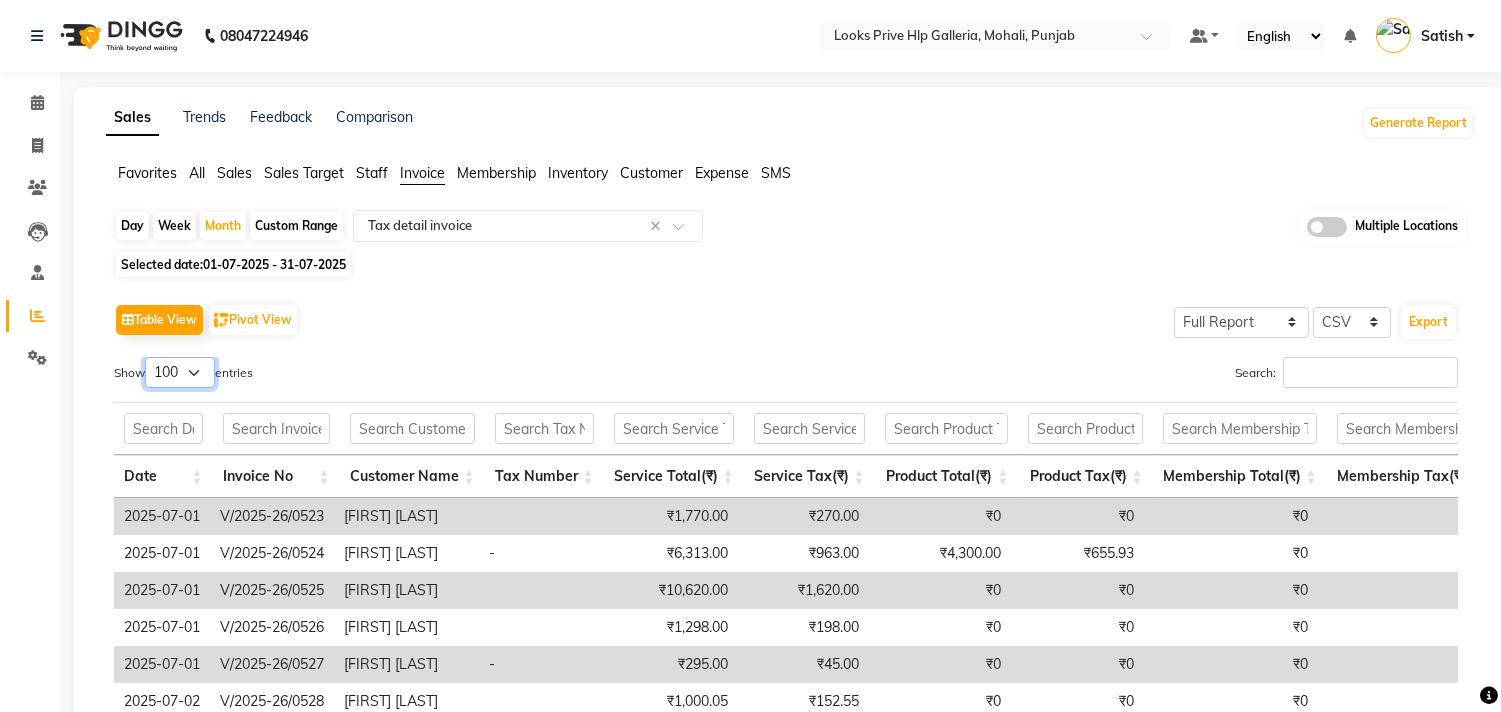 click on "10 25 50 100" at bounding box center [180, 372] 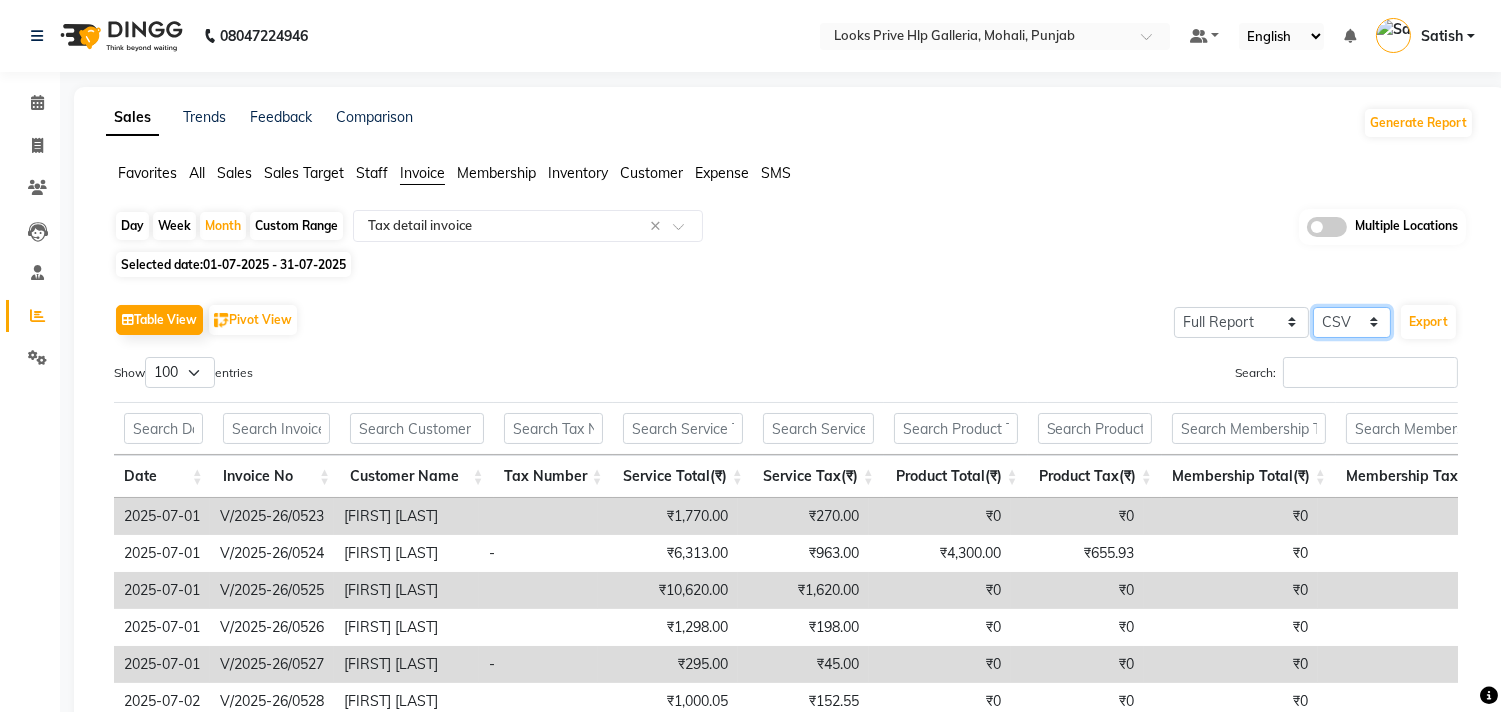 click on "Select CSV PDF" 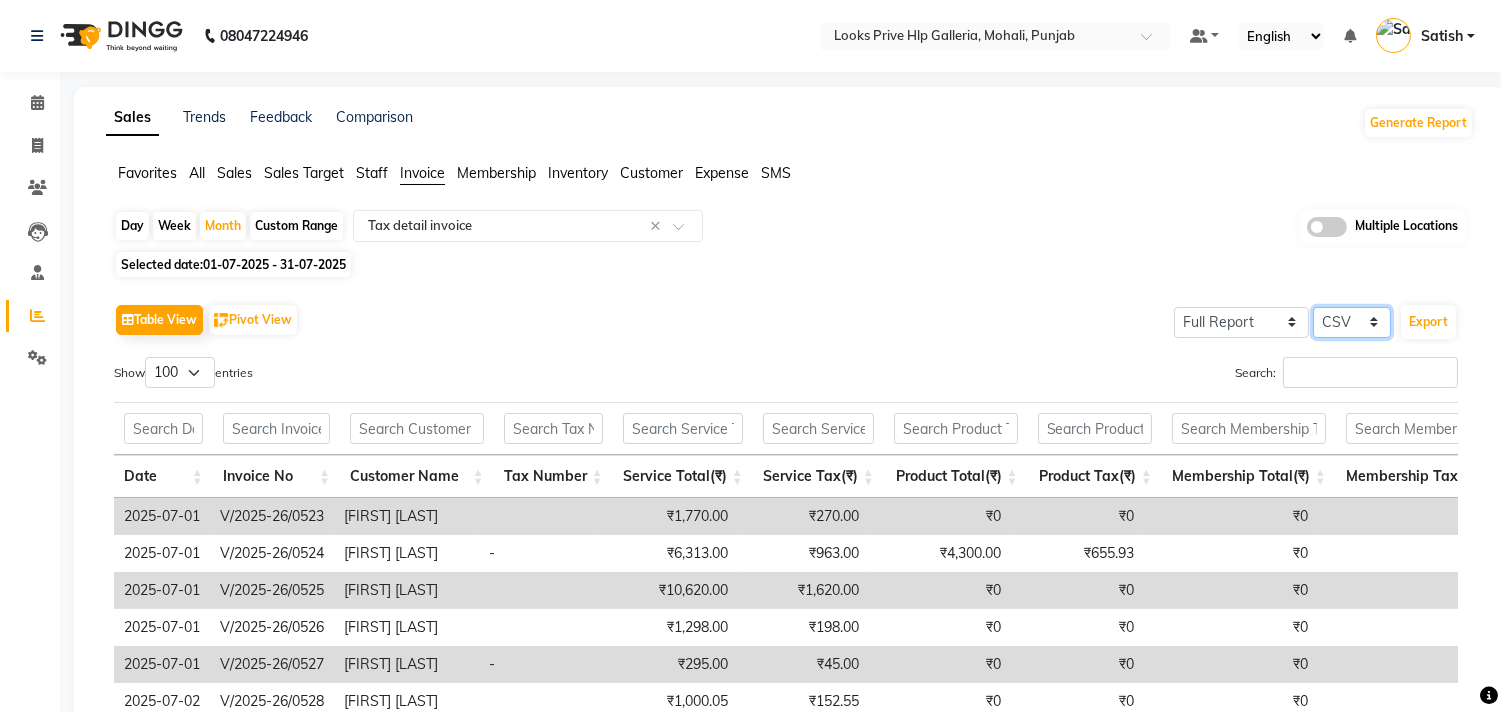 click on "Select CSV PDF" 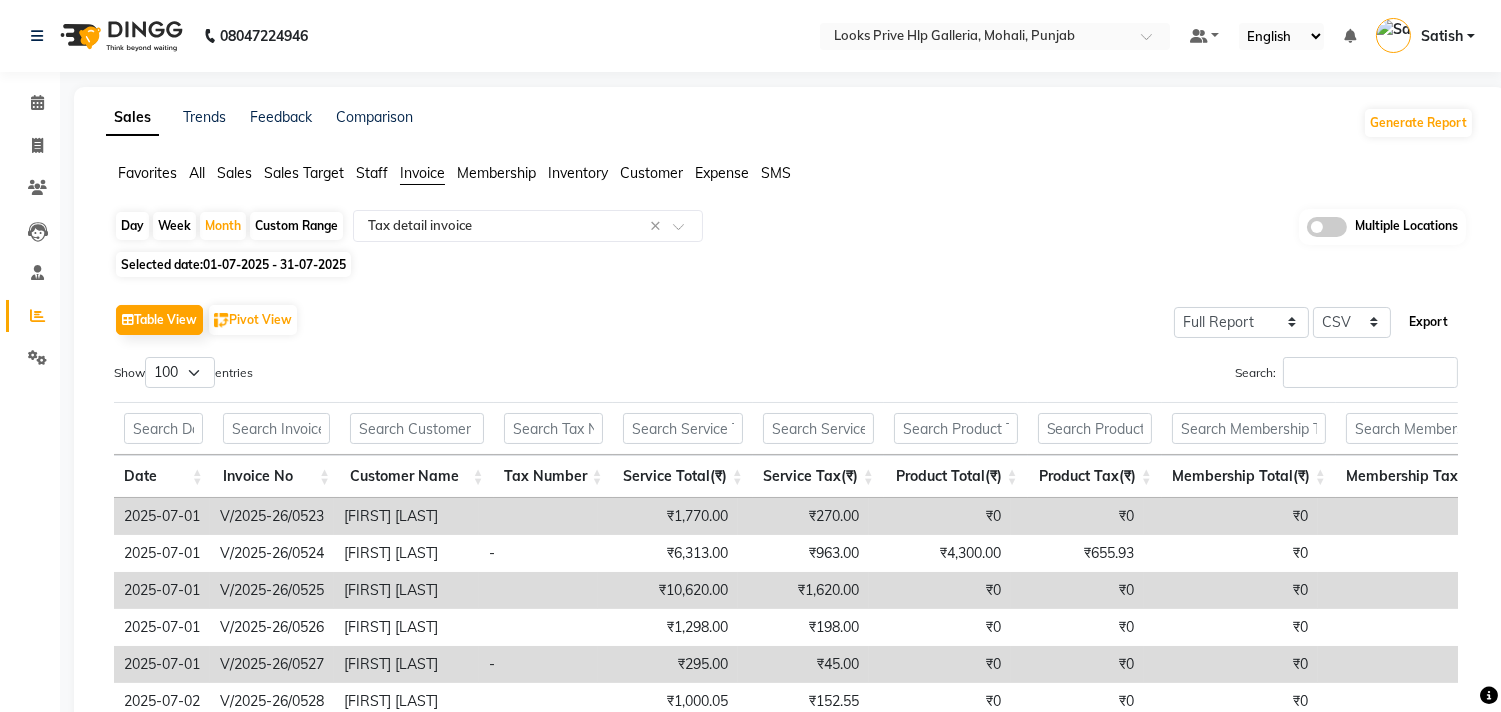 click on "Export" 